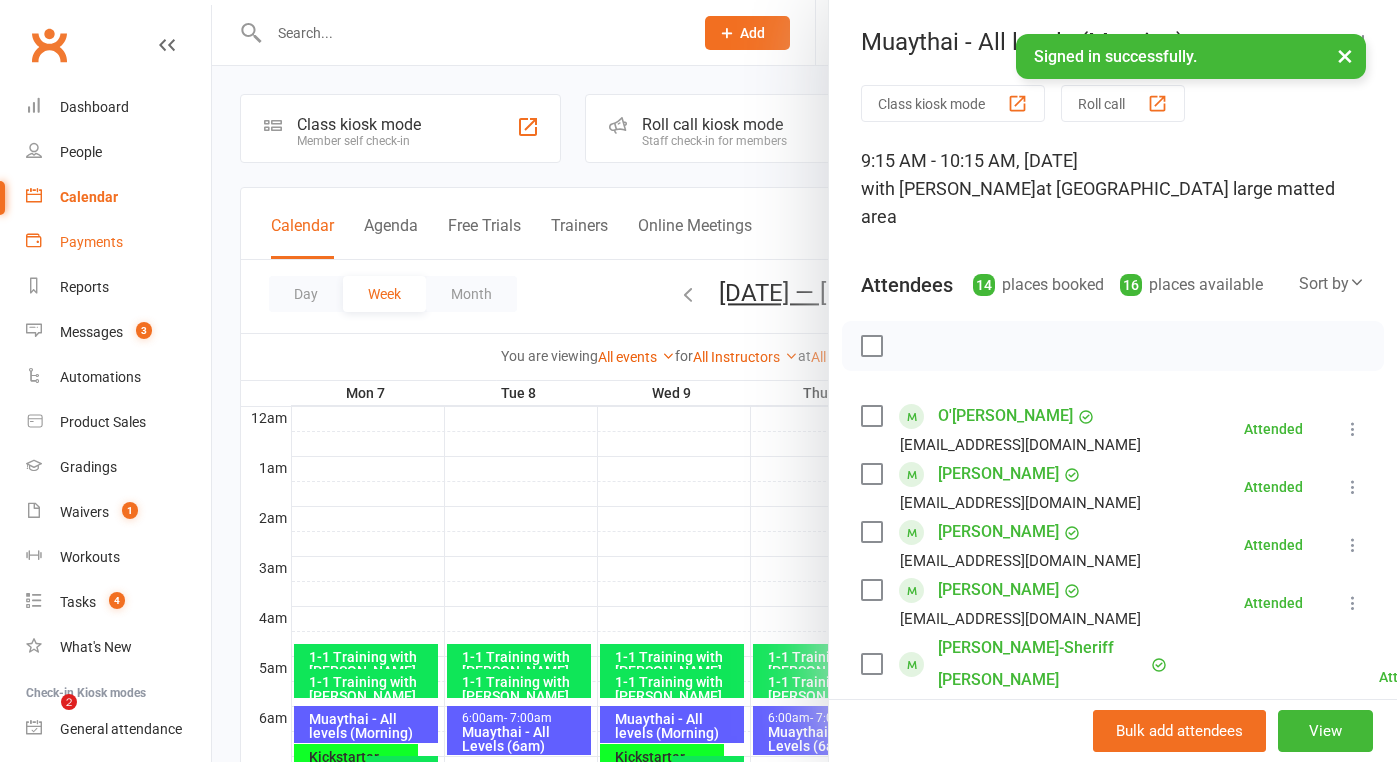 scroll, scrollTop: 406, scrollLeft: 0, axis: vertical 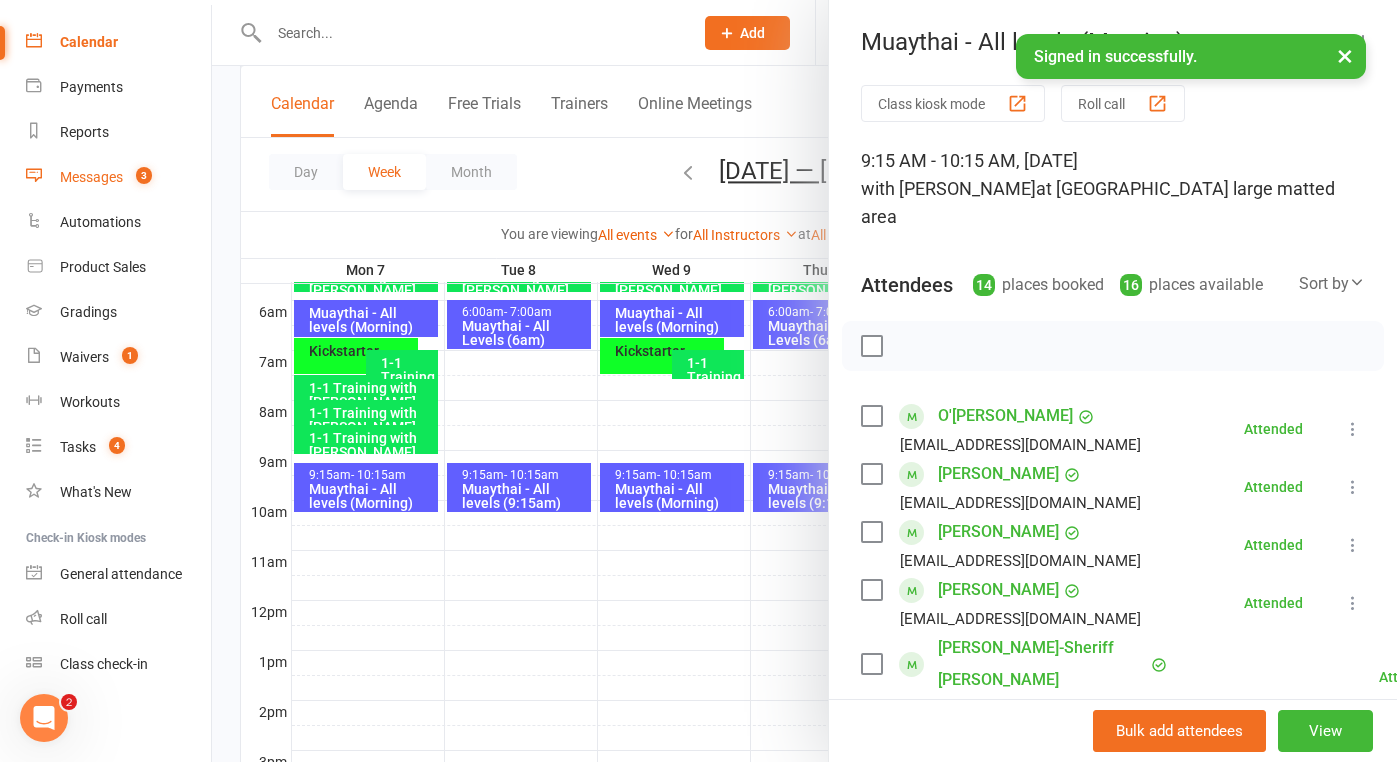 click on "Messages" at bounding box center [91, 177] 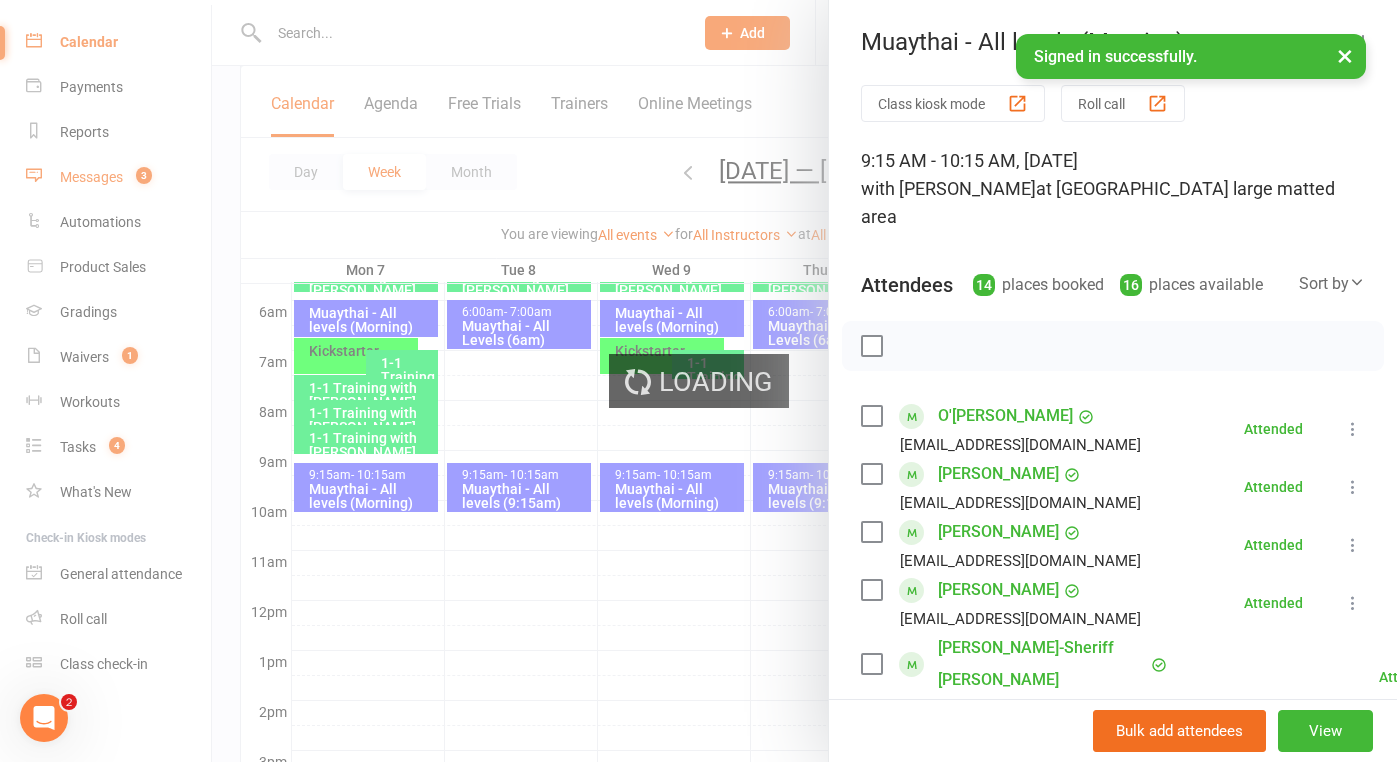 scroll, scrollTop: 0, scrollLeft: 0, axis: both 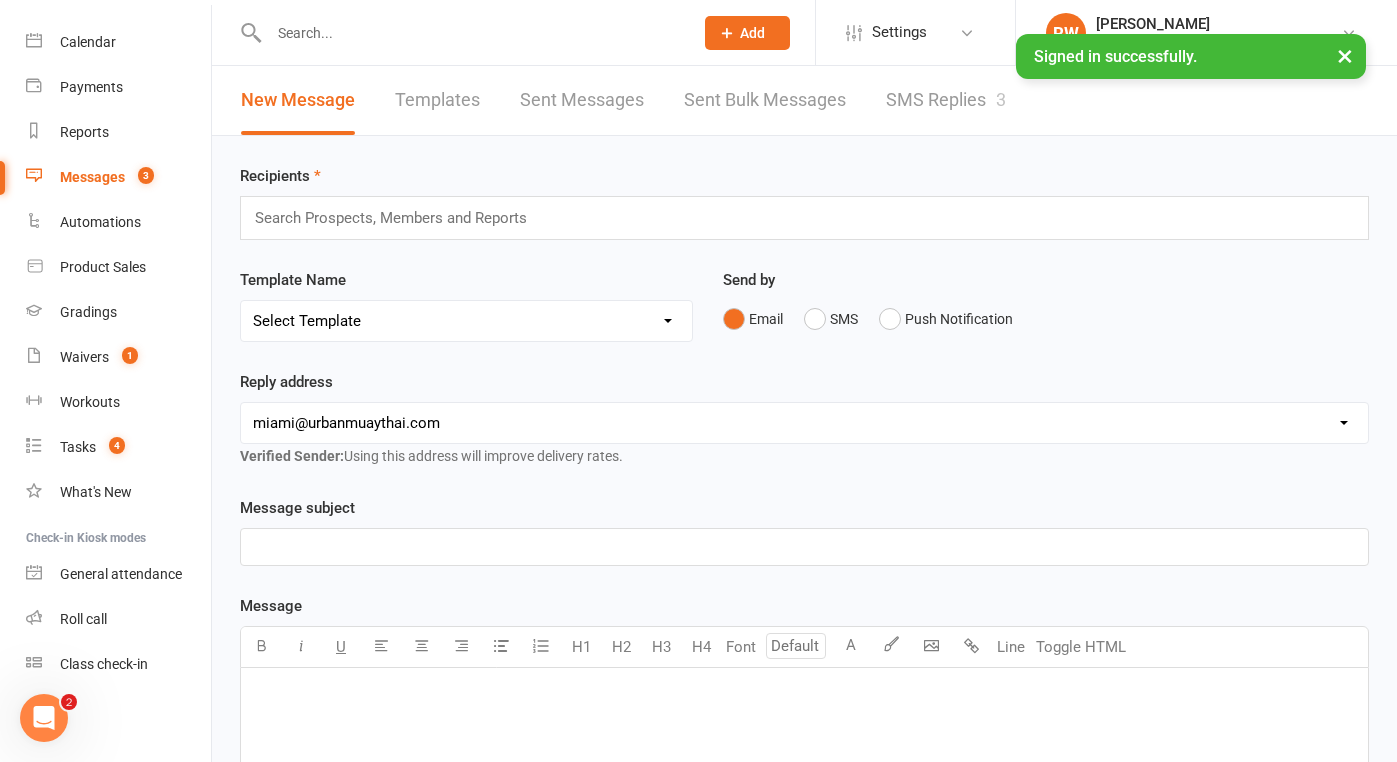 click on "SMS Replies  3" at bounding box center (946, 100) 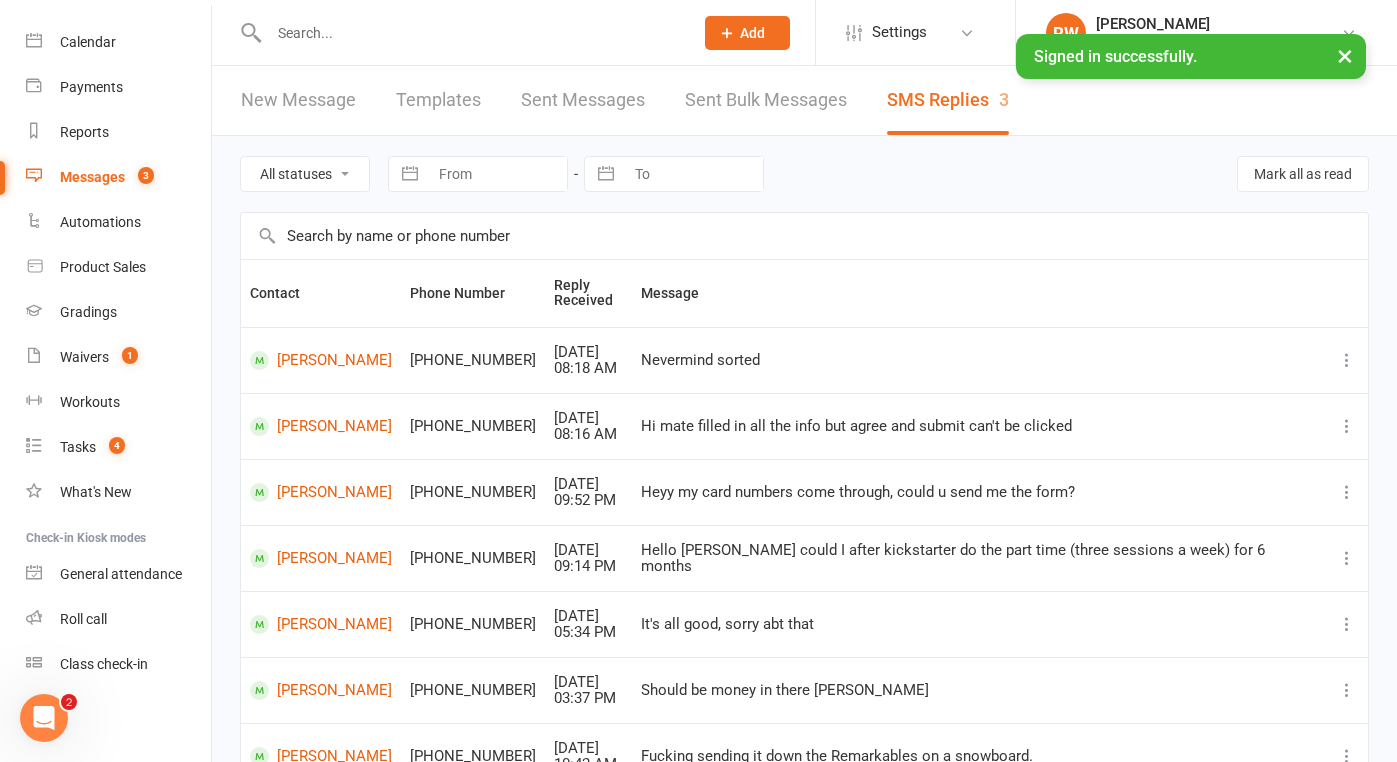 click on "All statuses Read only Unread only Navigate forward to interact with the calendar and select a date. Press the question mark key to get the keyboard shortcuts for changing dates. Navigate forward to interact with the calendar and select a date. Press the question mark key to get the keyboard shortcuts for changing dates. [PERSON_NAME] all as read" at bounding box center (804, 174) 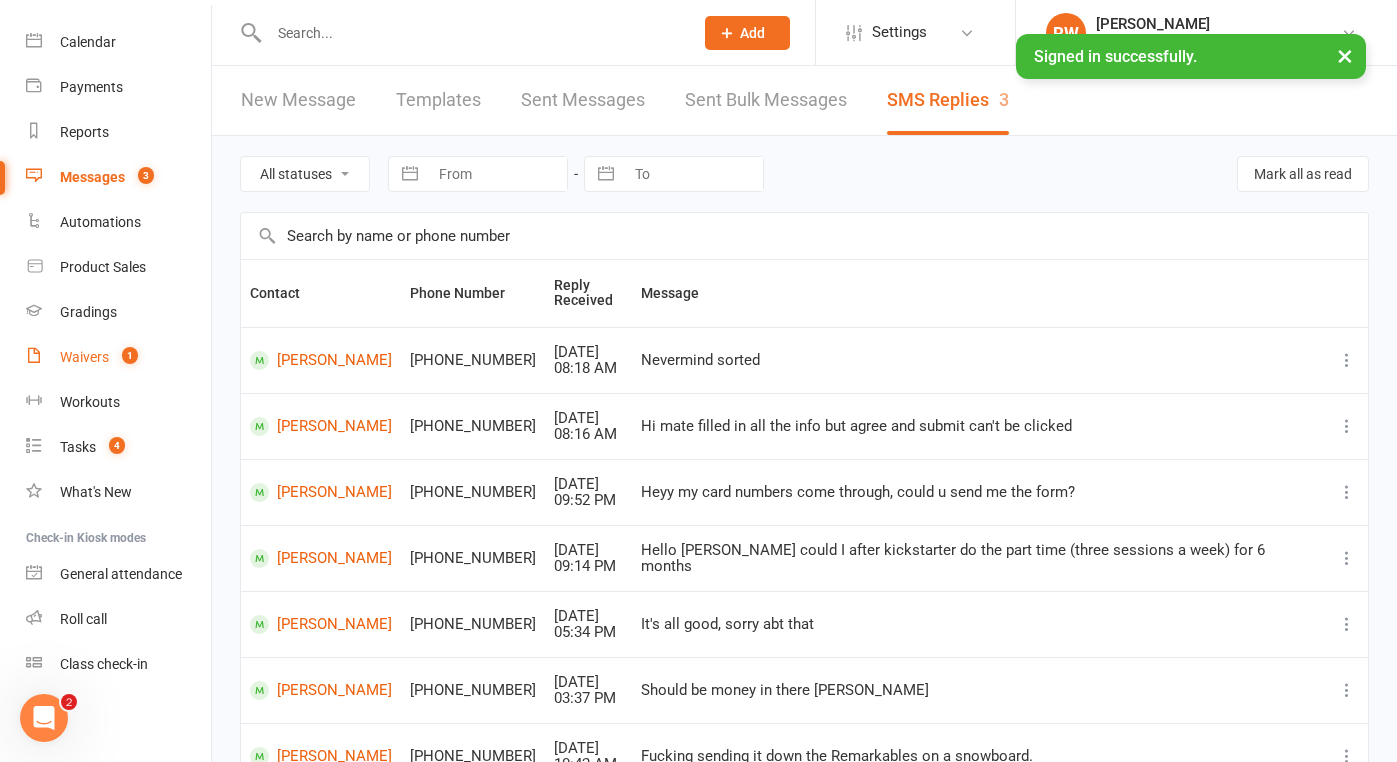 click on "Waivers" at bounding box center (84, 357) 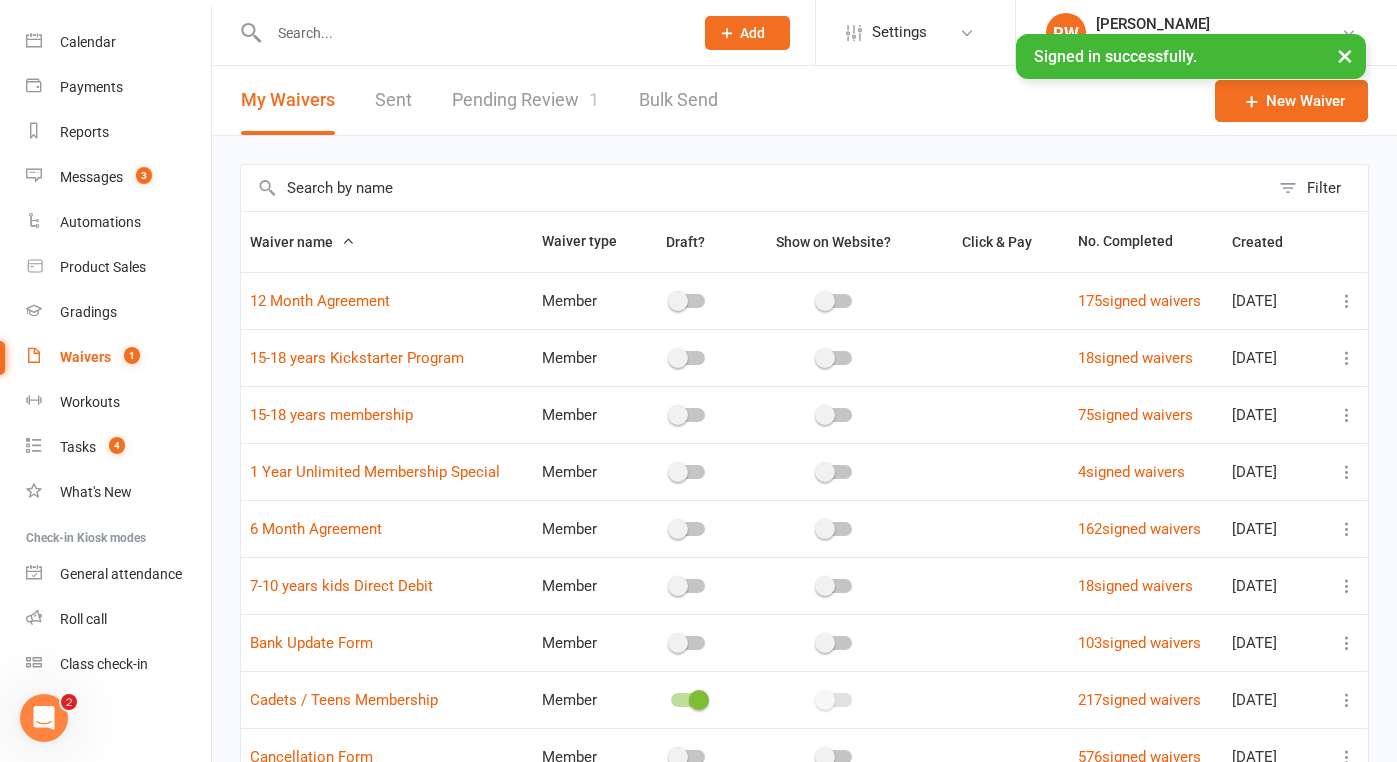 click on "Pending Review 1" at bounding box center [525, 100] 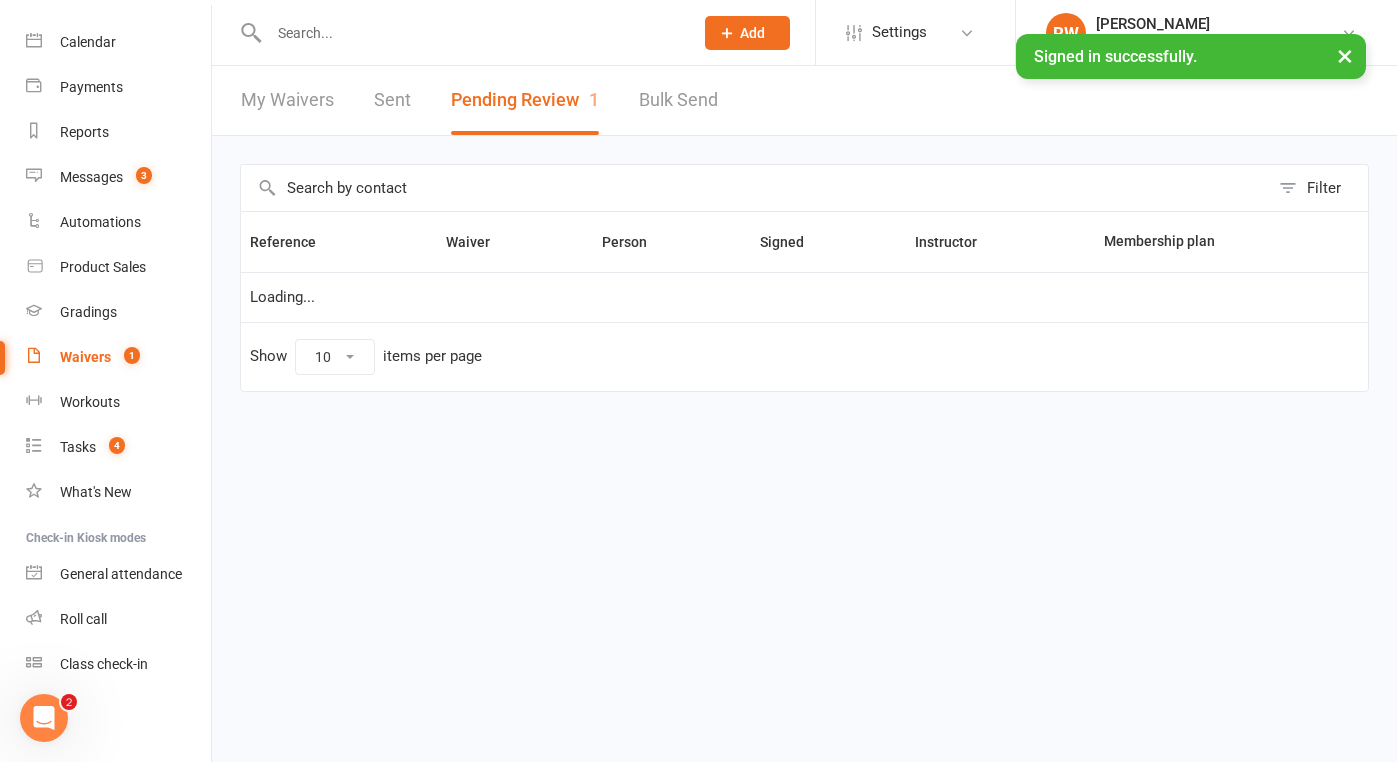 select on "25" 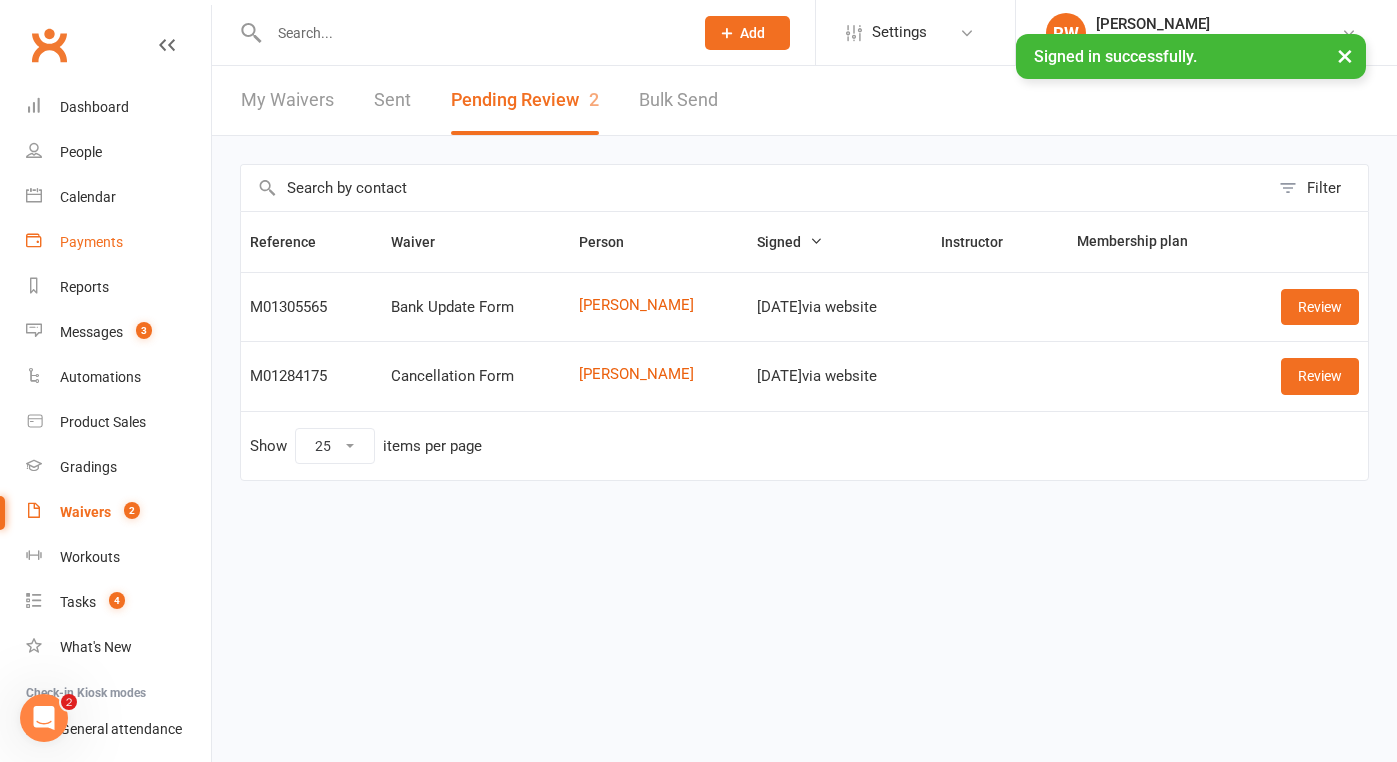 scroll, scrollTop: 0, scrollLeft: 0, axis: both 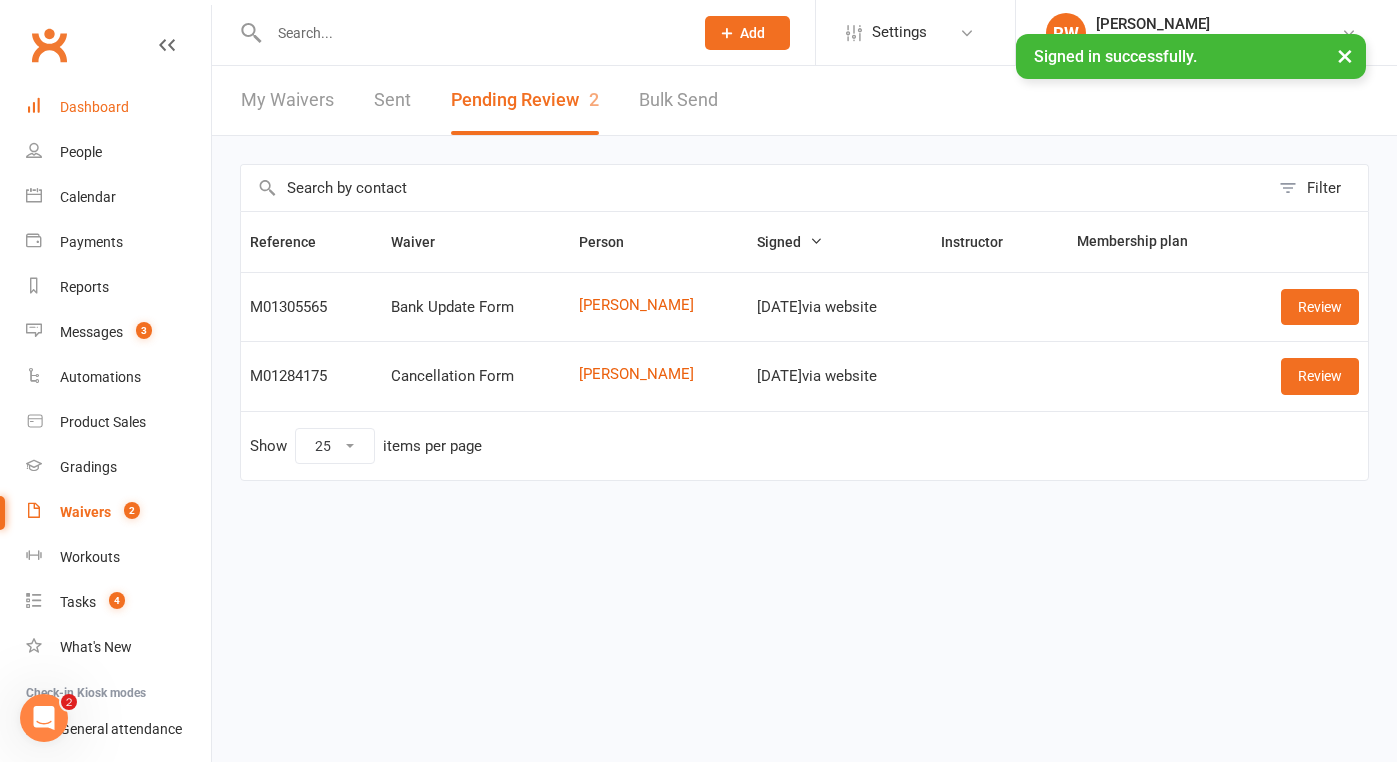 click on "Dashboard" at bounding box center [94, 107] 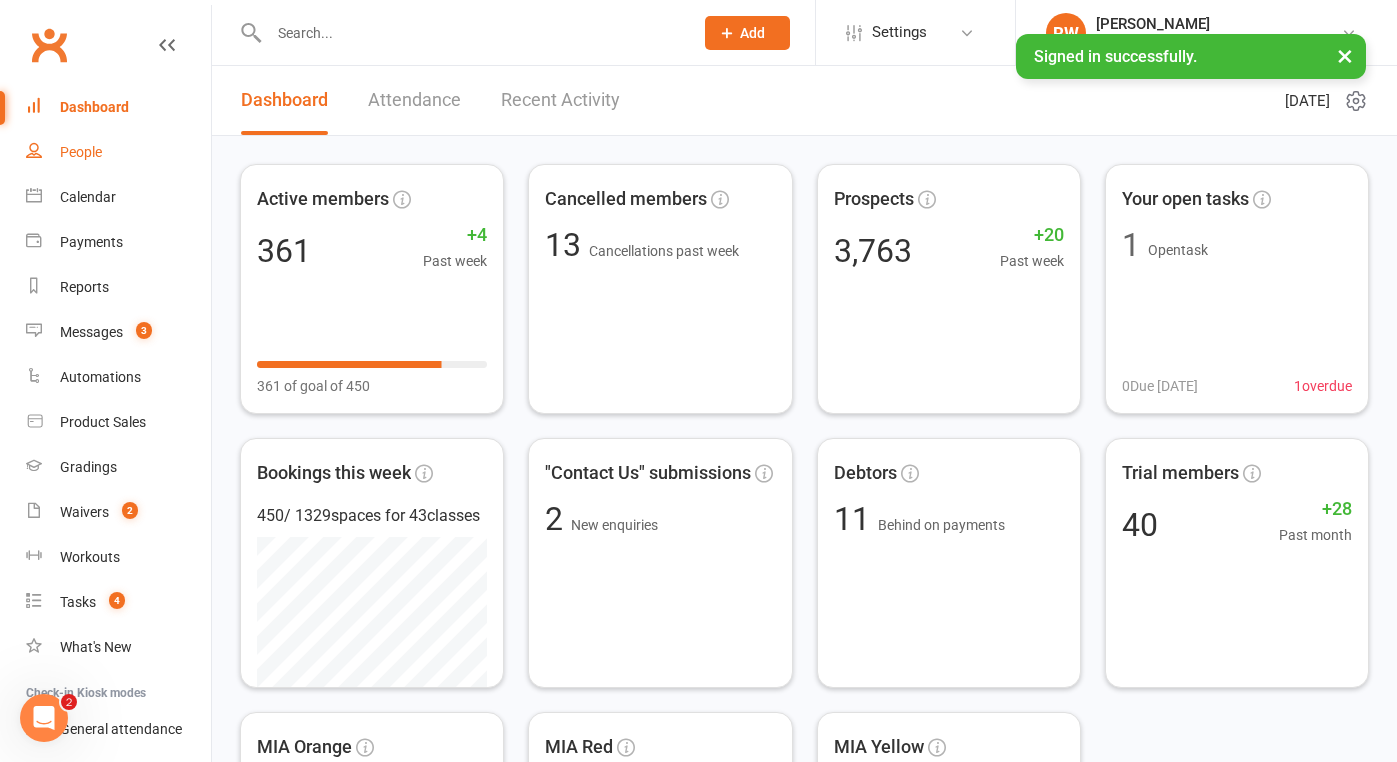 click on "People" at bounding box center [81, 152] 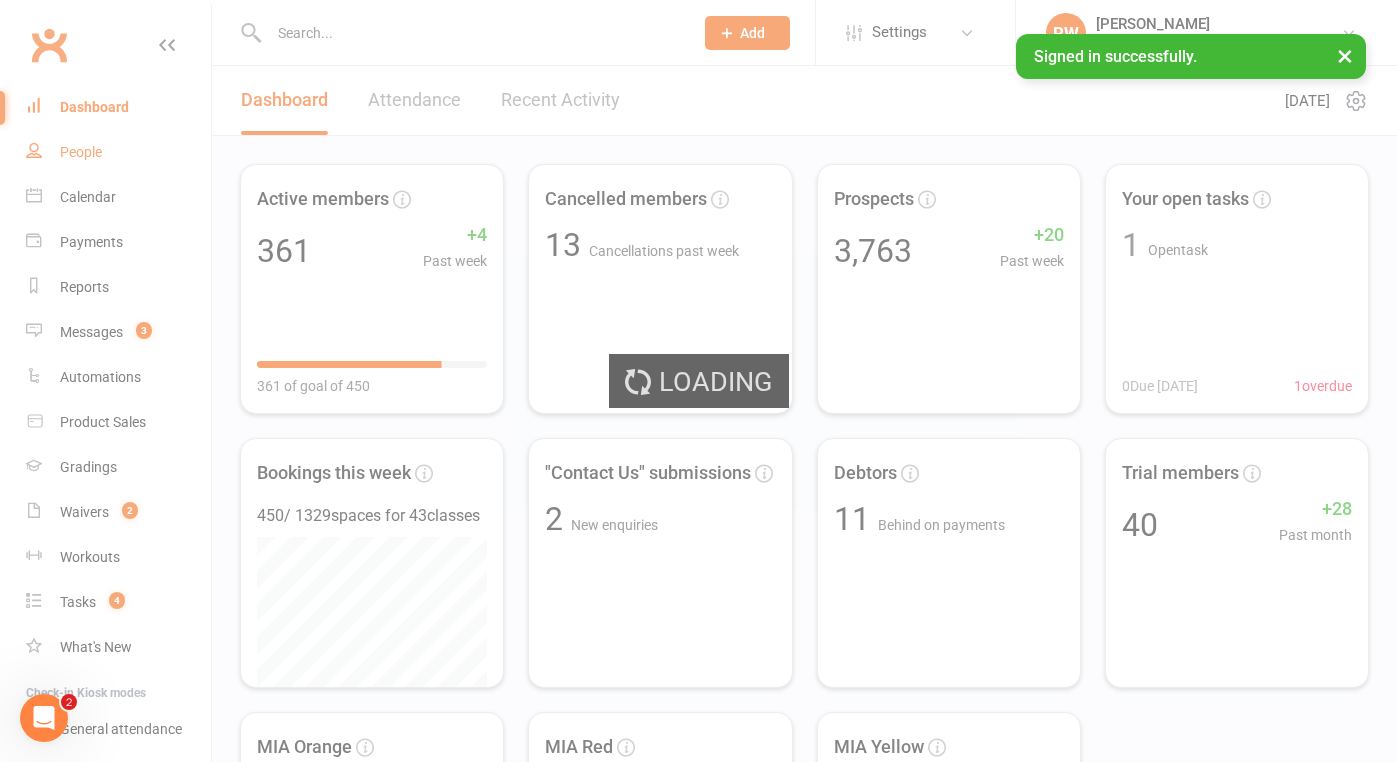 select on "100" 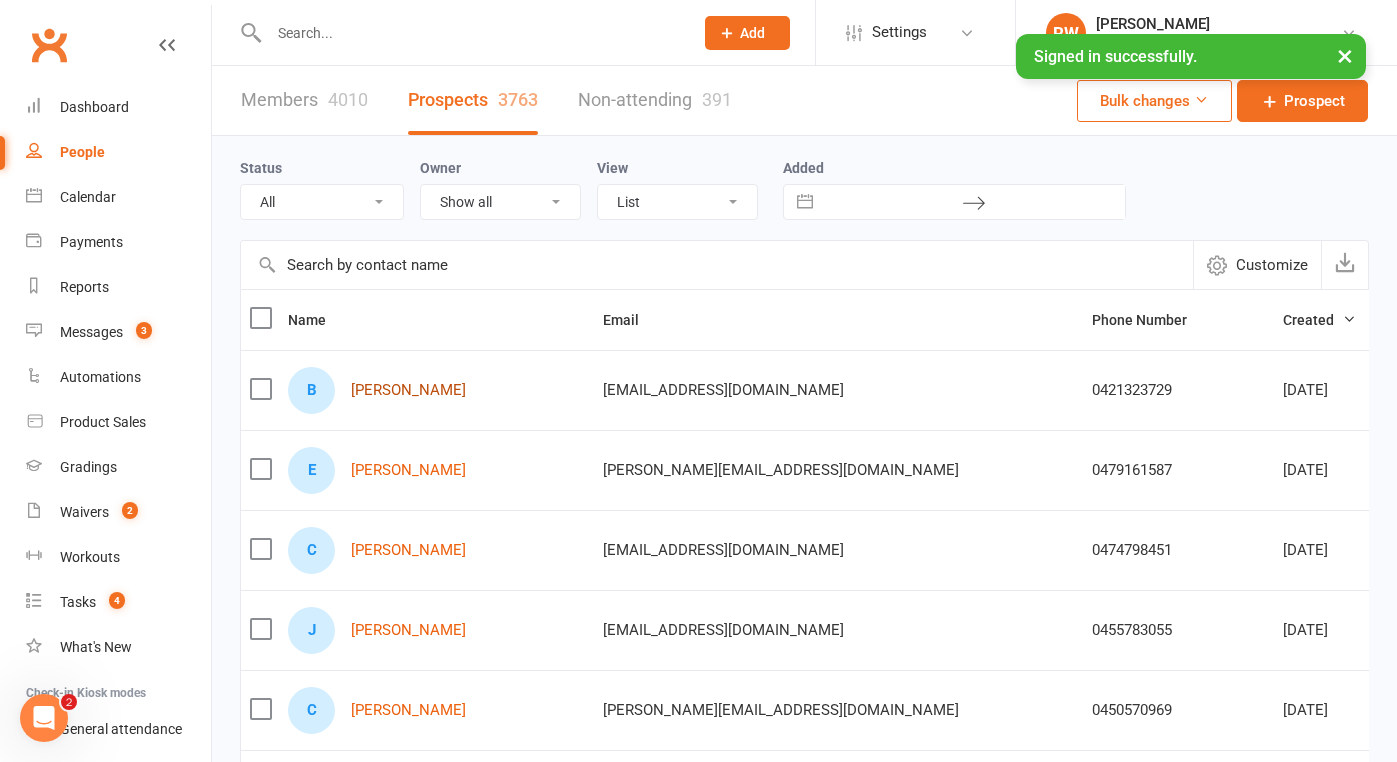 click on "[PERSON_NAME]" at bounding box center (408, 390) 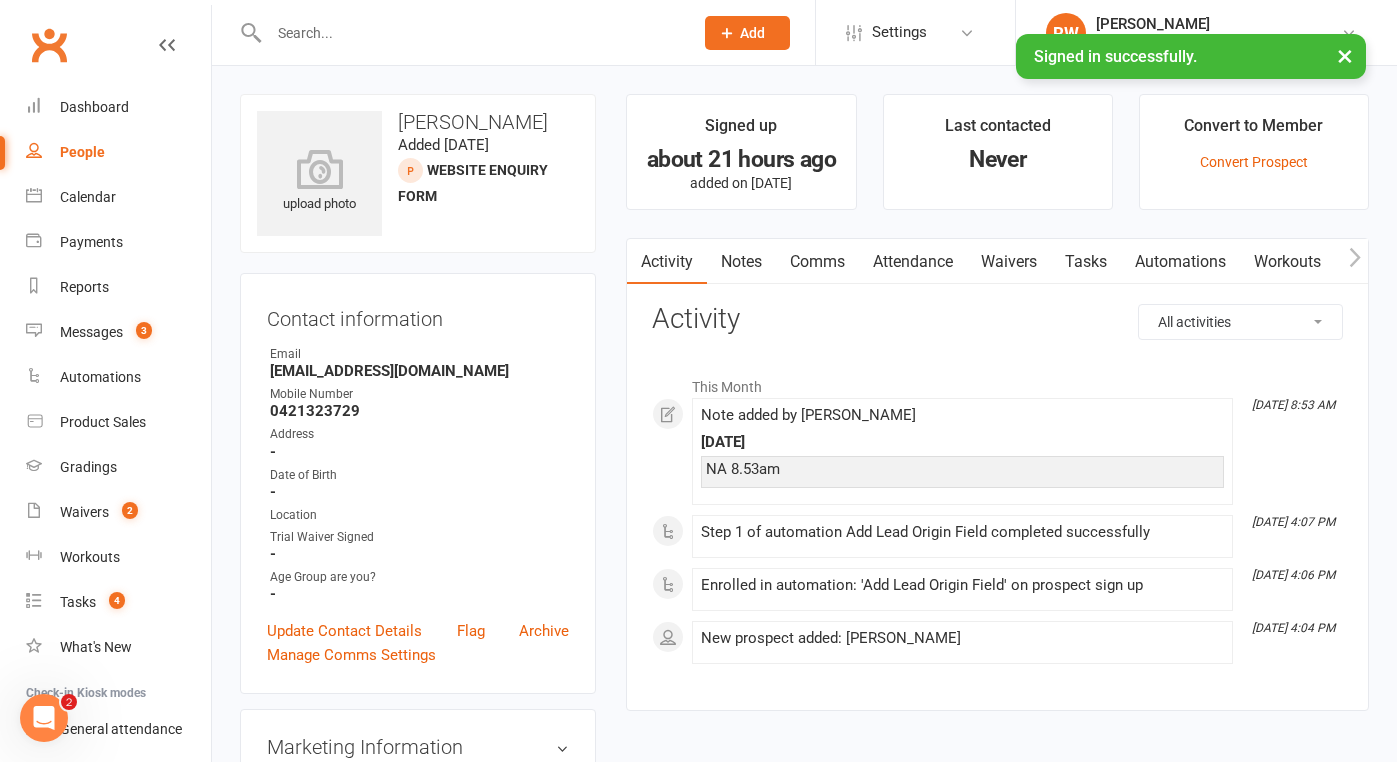 click at bounding box center (471, 33) 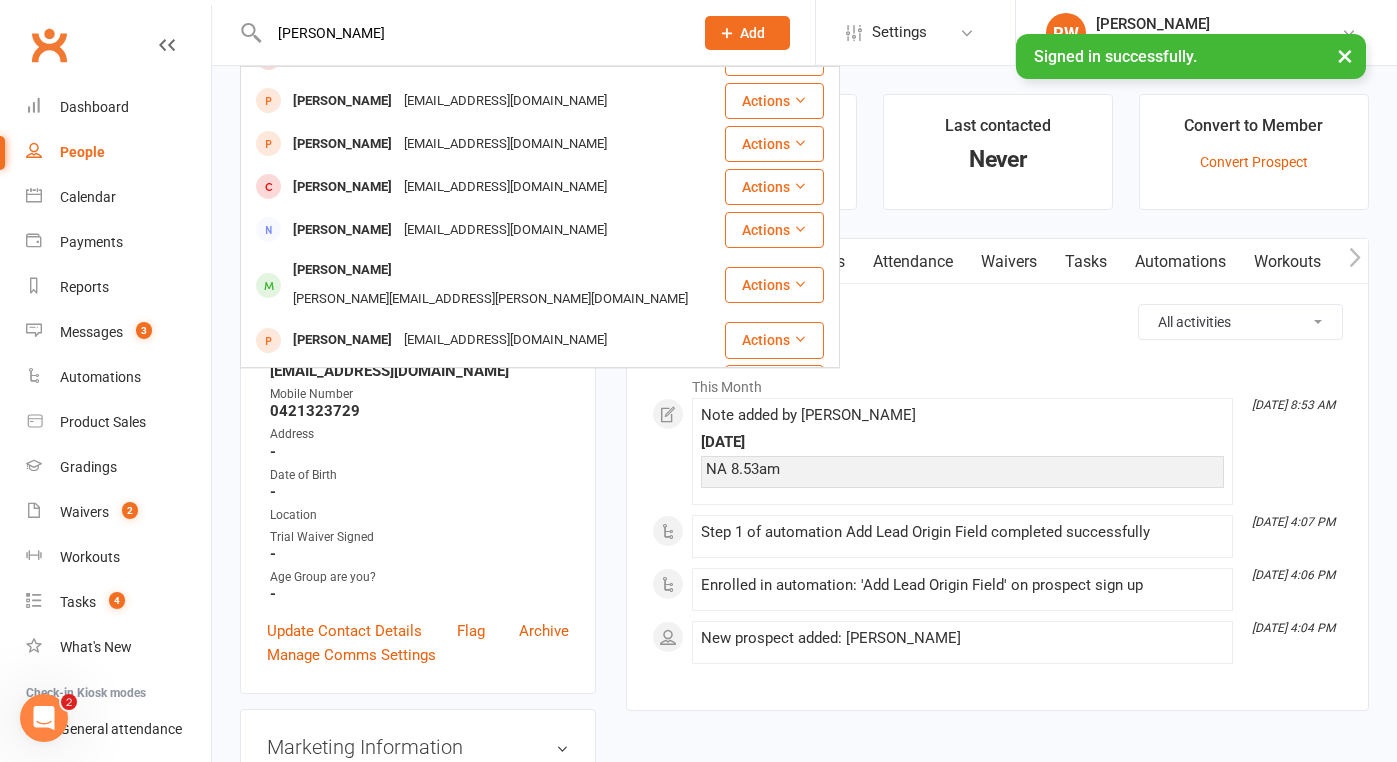scroll, scrollTop: 256, scrollLeft: 0, axis: vertical 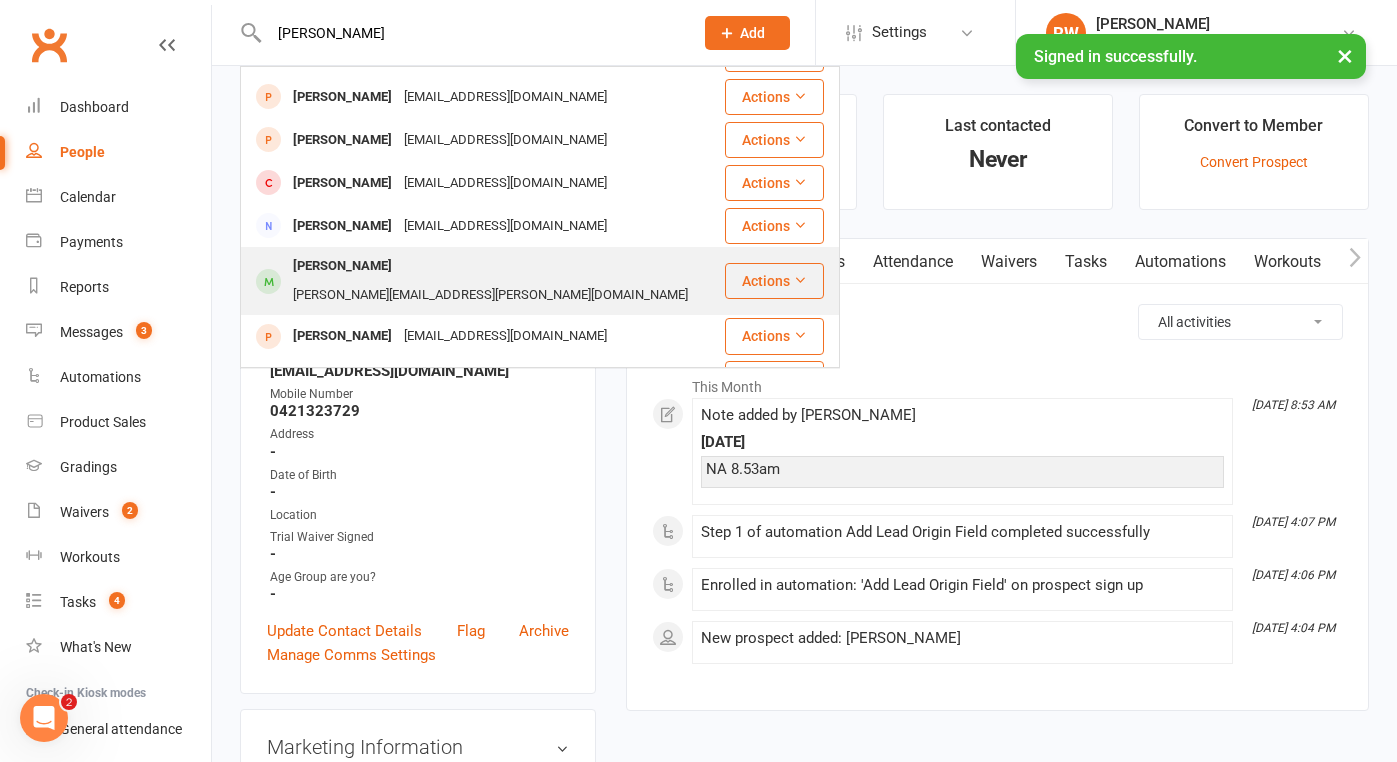type on "[PERSON_NAME]" 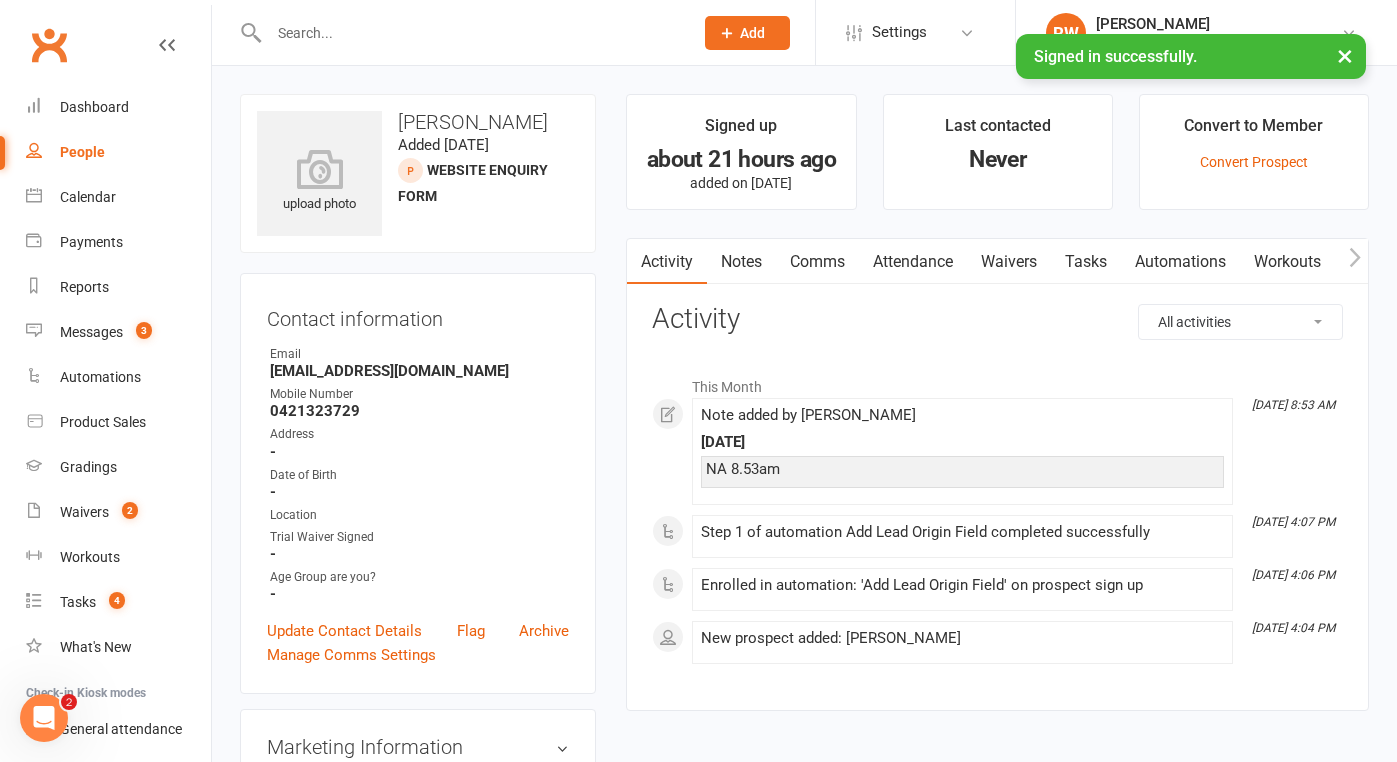 click at bounding box center (471, 33) 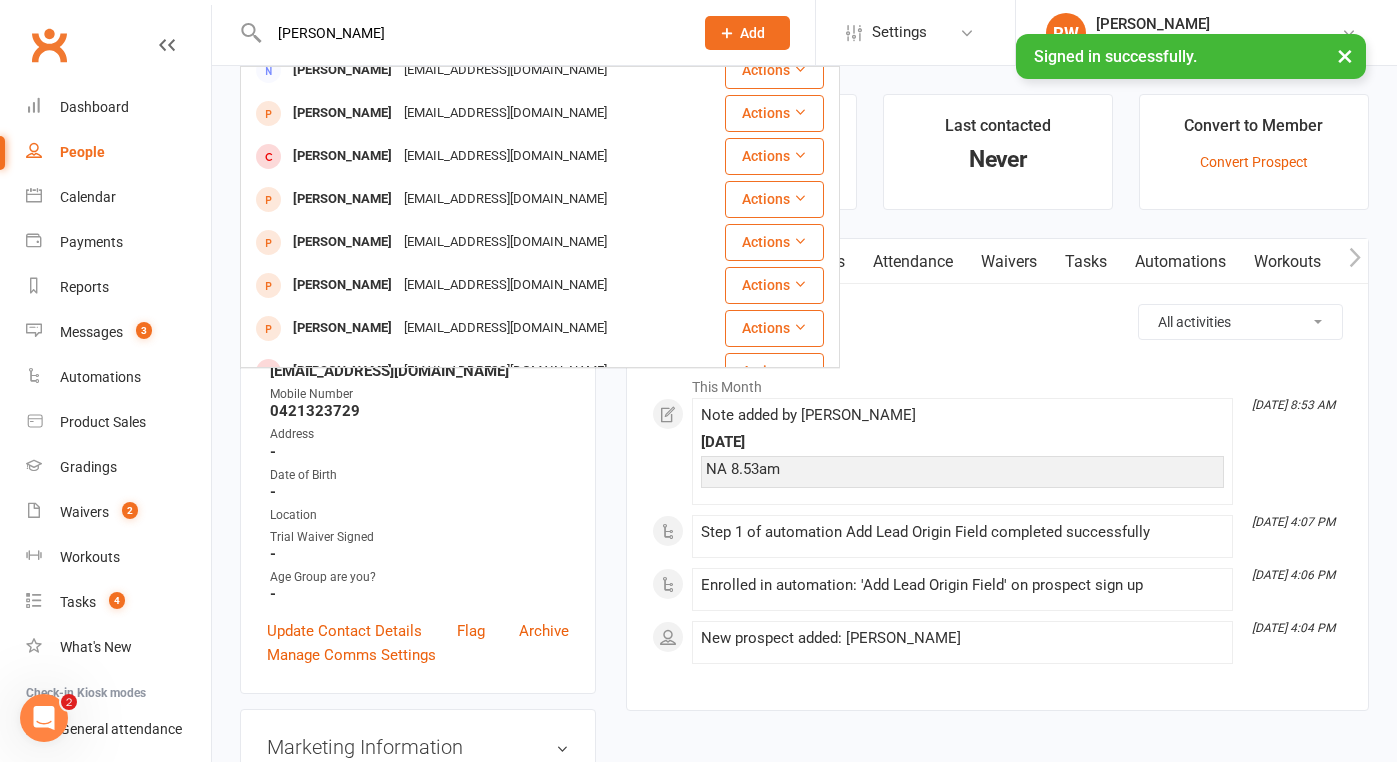 scroll, scrollTop: 561, scrollLeft: 0, axis: vertical 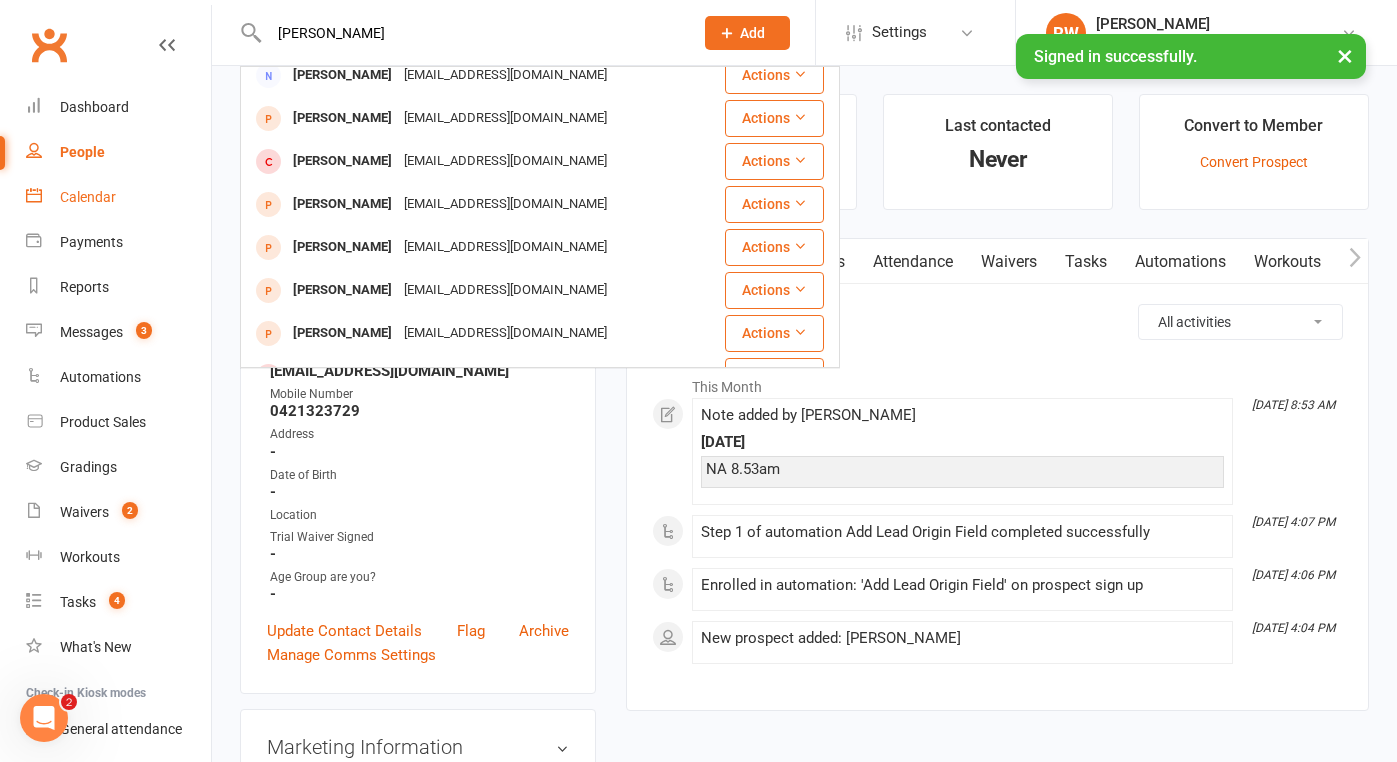 type on "[PERSON_NAME]" 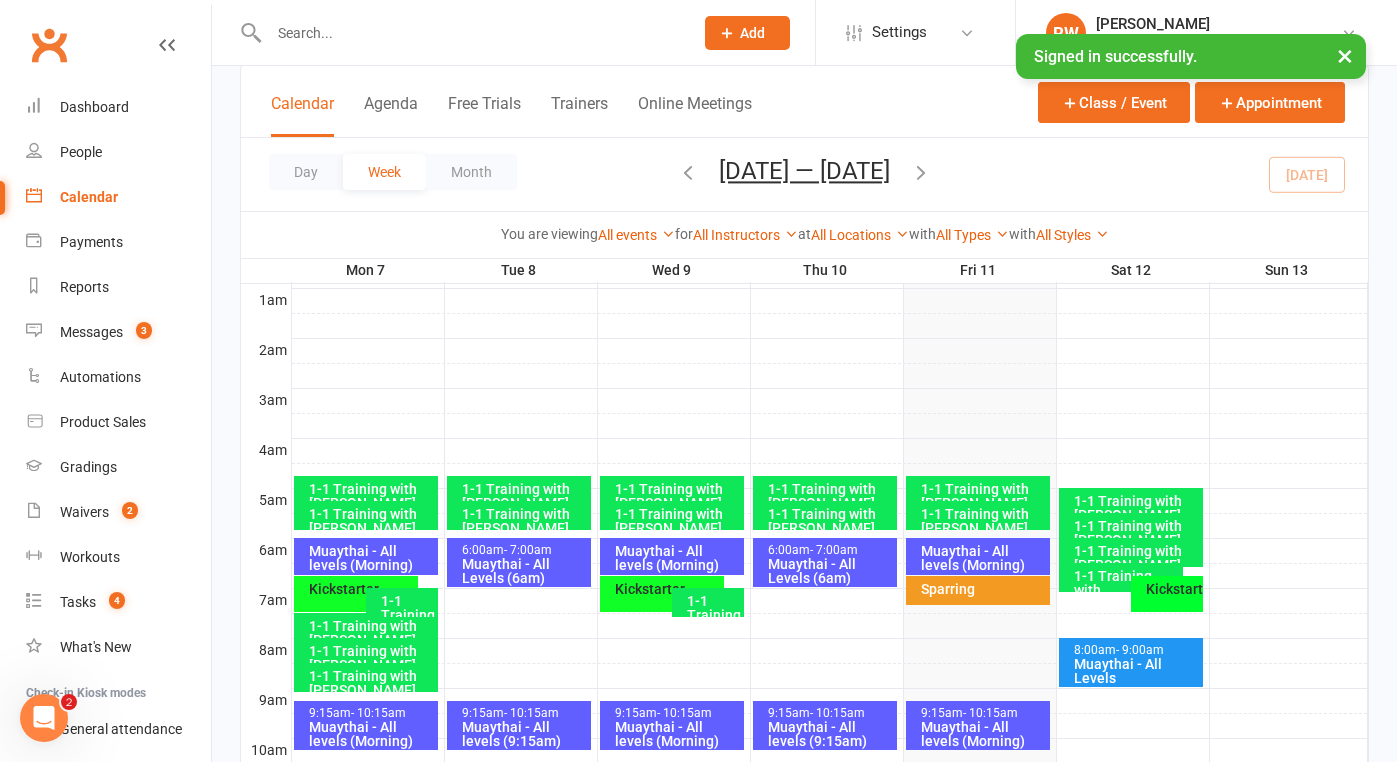 scroll, scrollTop: 157, scrollLeft: 0, axis: vertical 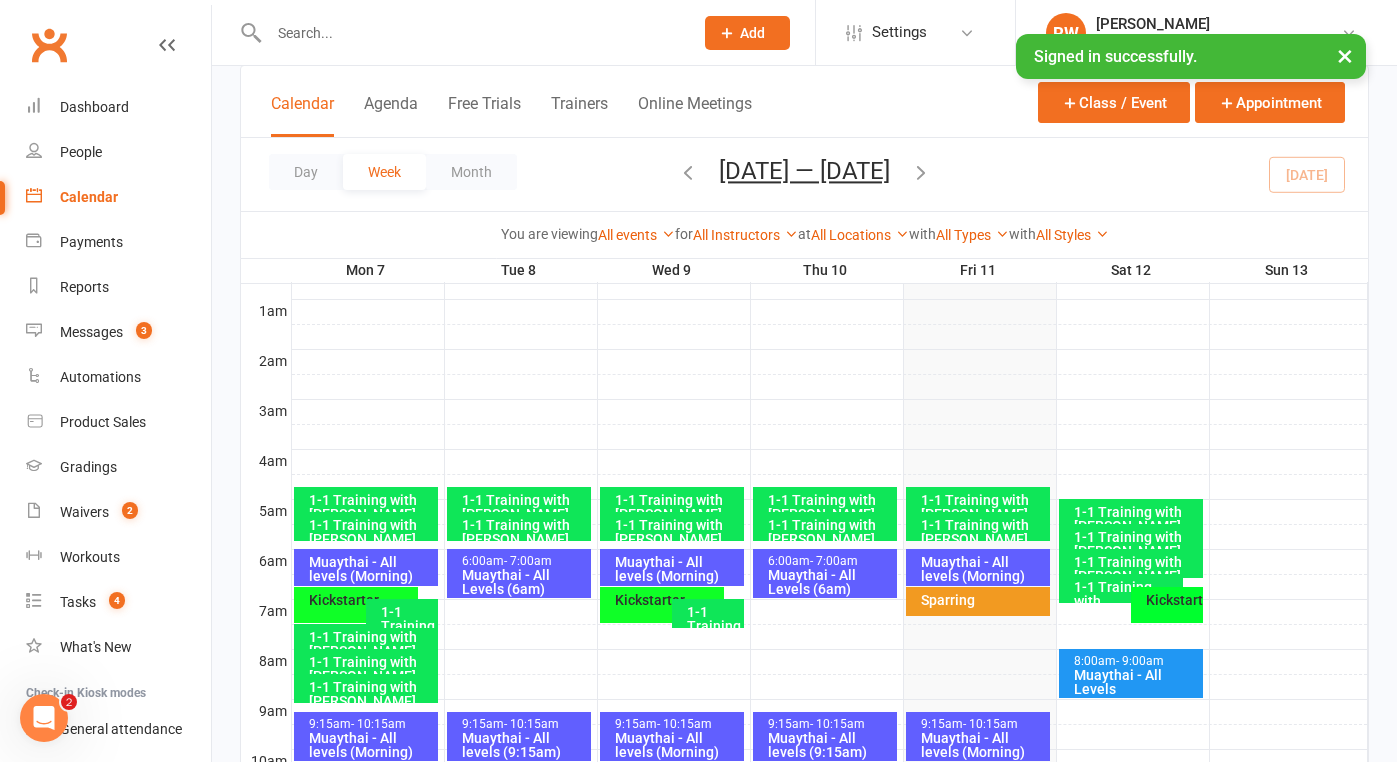 click on "Muaythai - All levels (Morning)" at bounding box center [983, 569] 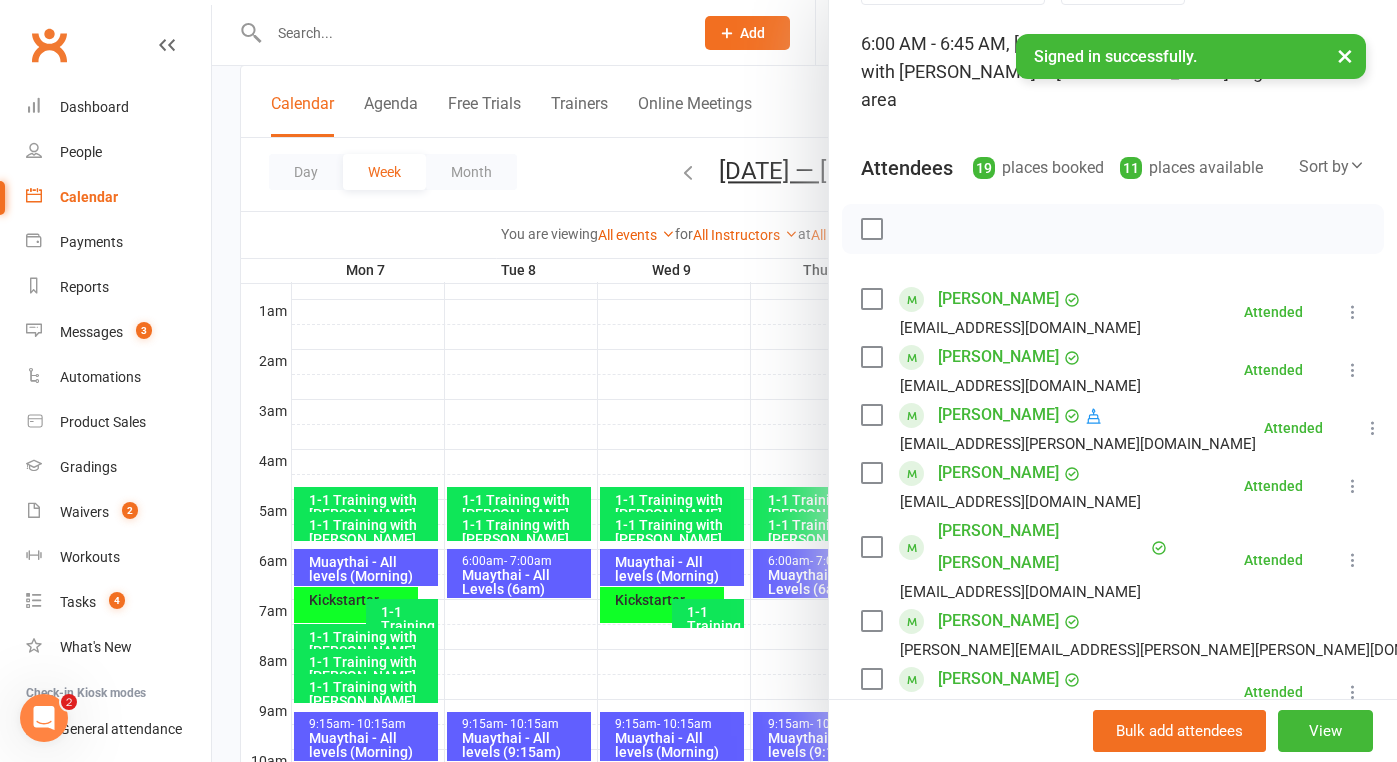 scroll, scrollTop: 118, scrollLeft: 0, axis: vertical 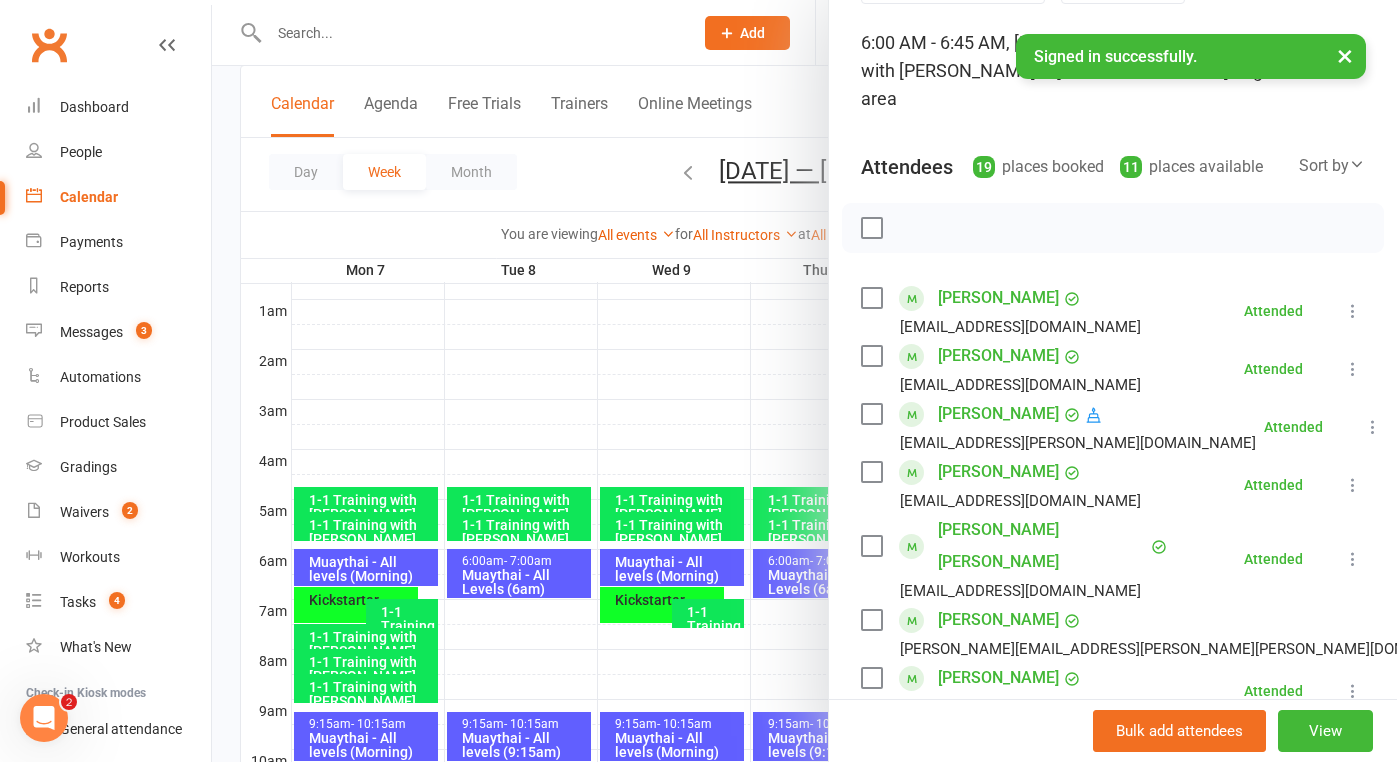 click on "[PERSON_NAME]" at bounding box center (998, 620) 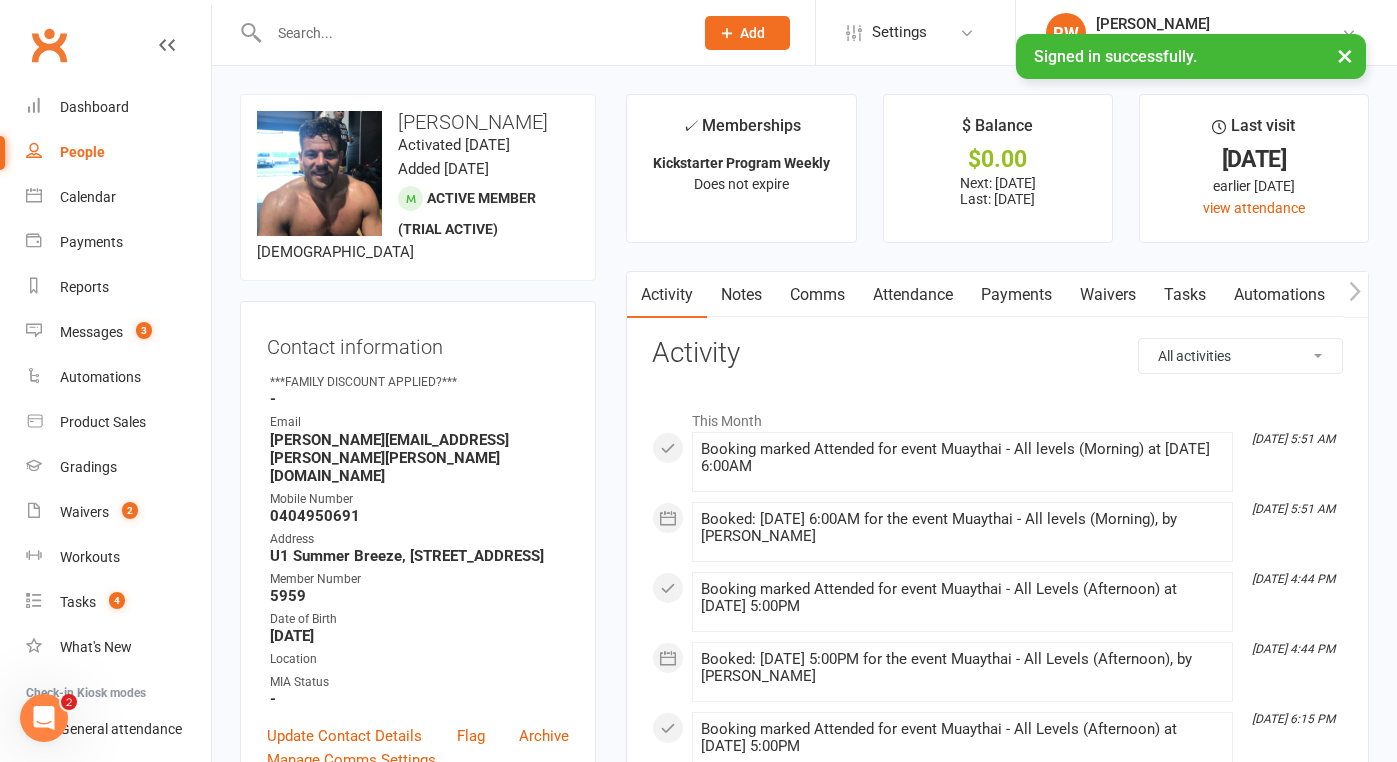 scroll, scrollTop: 0, scrollLeft: 0, axis: both 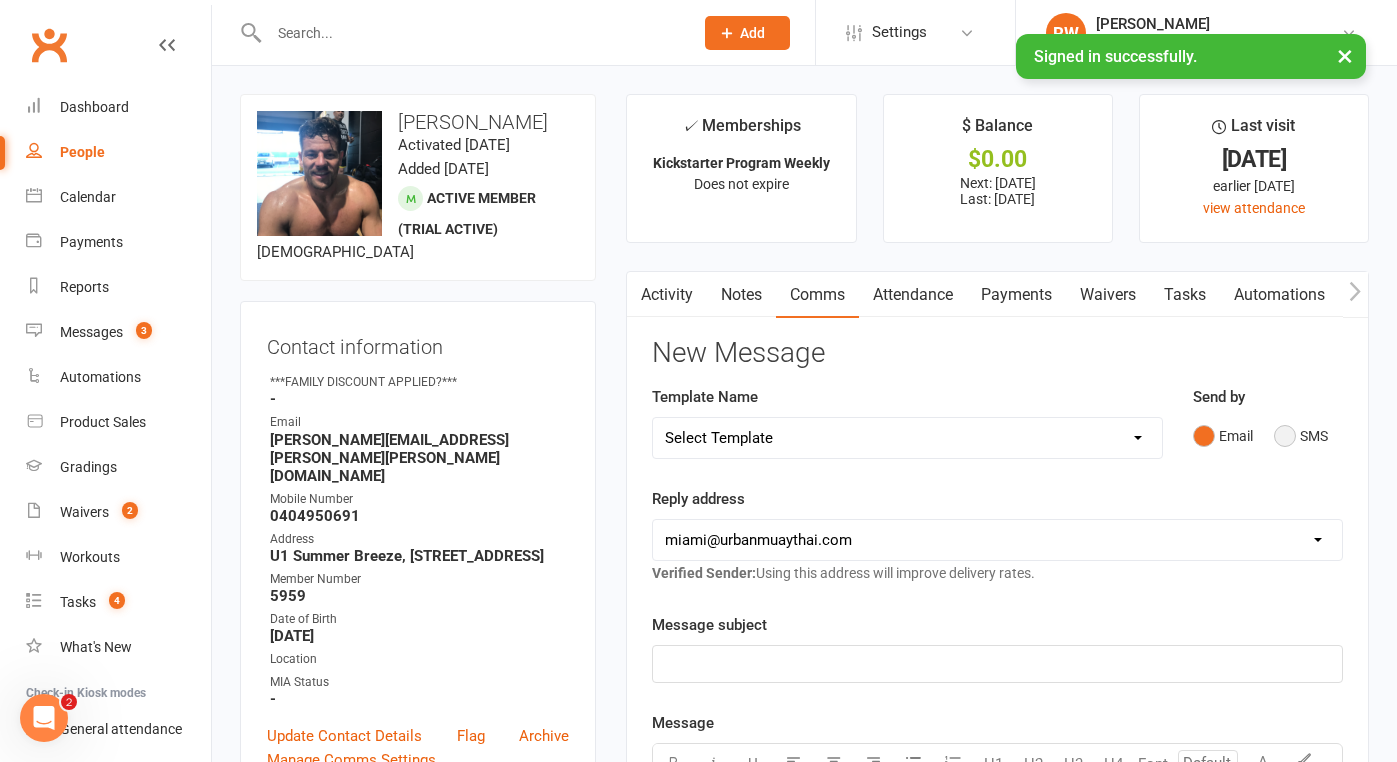 click on "SMS" at bounding box center [1301, 436] 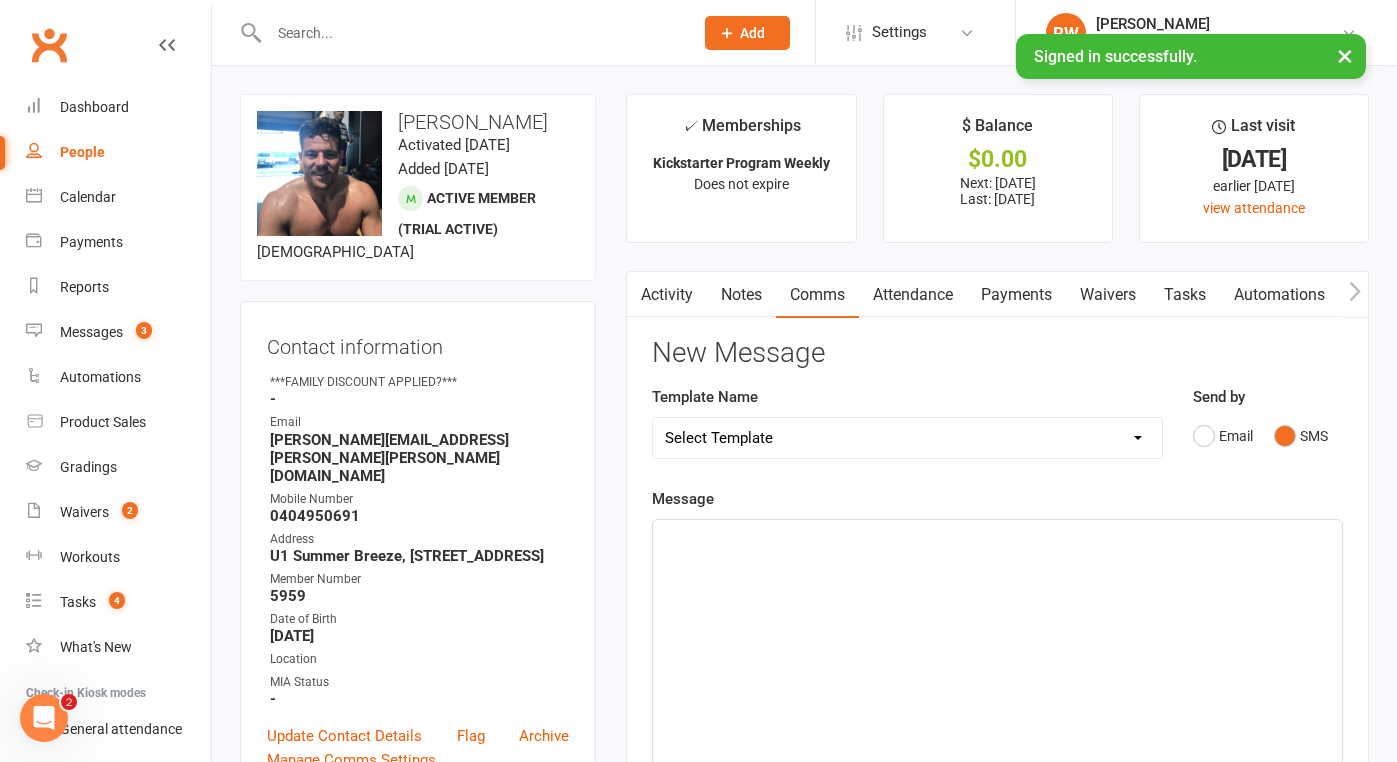 click on "﻿" 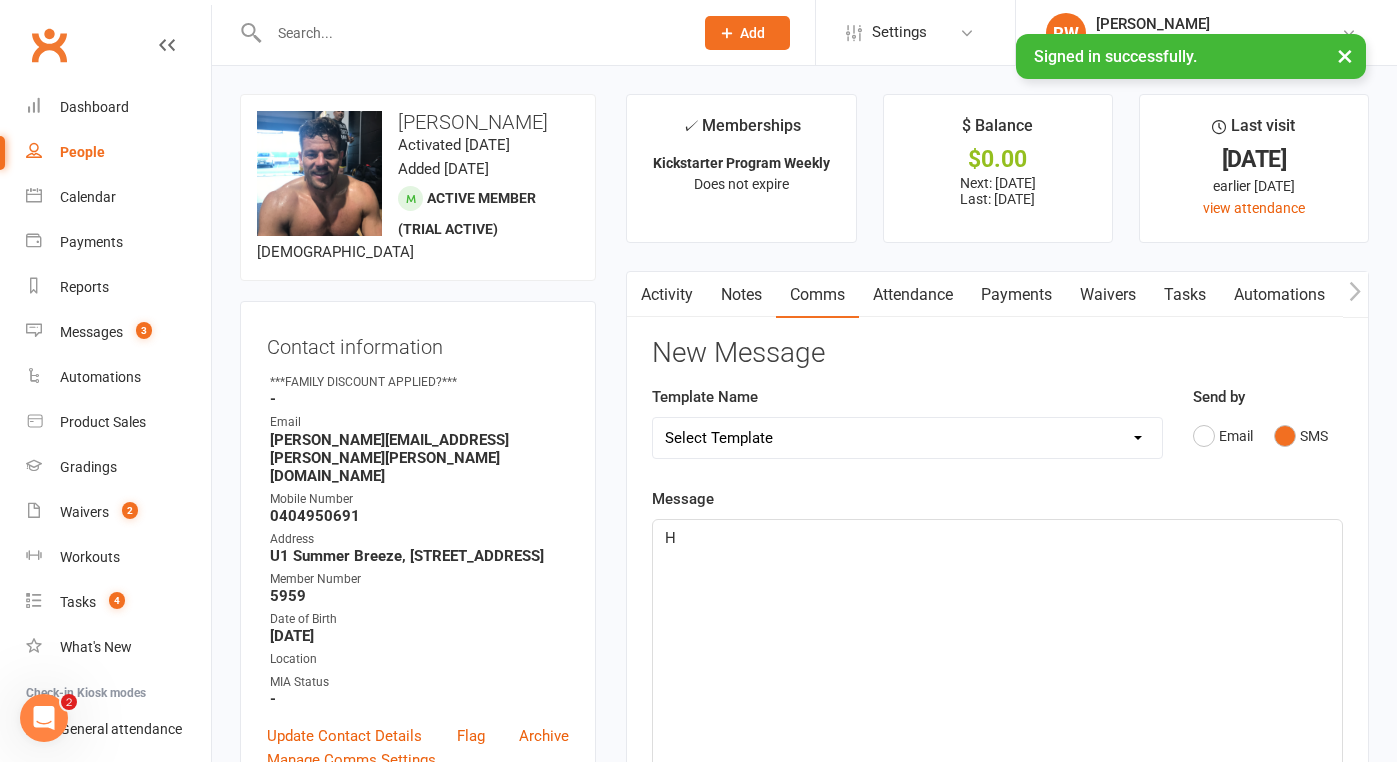 type 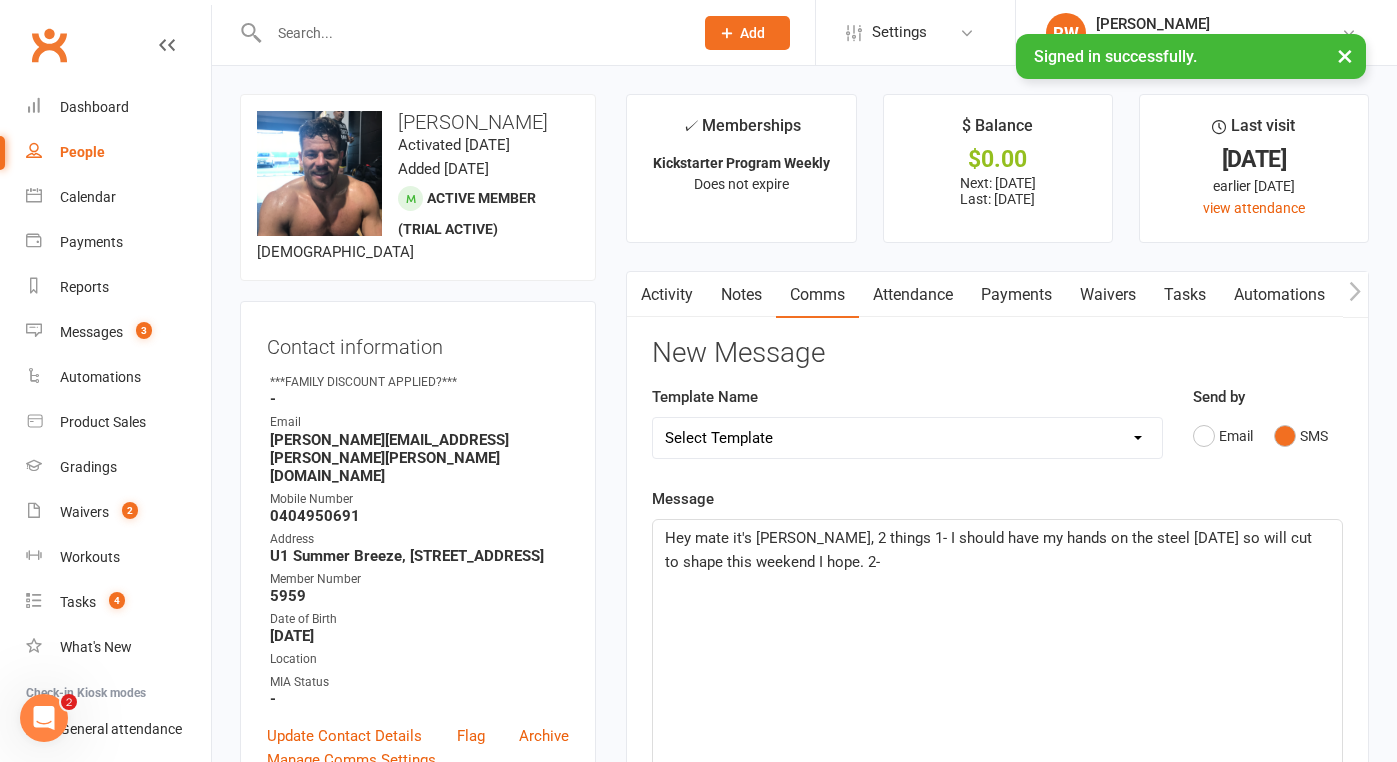 click on "Hey mate it's [PERSON_NAME], 2 things 1- I should have my hands on the steel [DATE] so will cut to shape this weekend I hope. 2-" 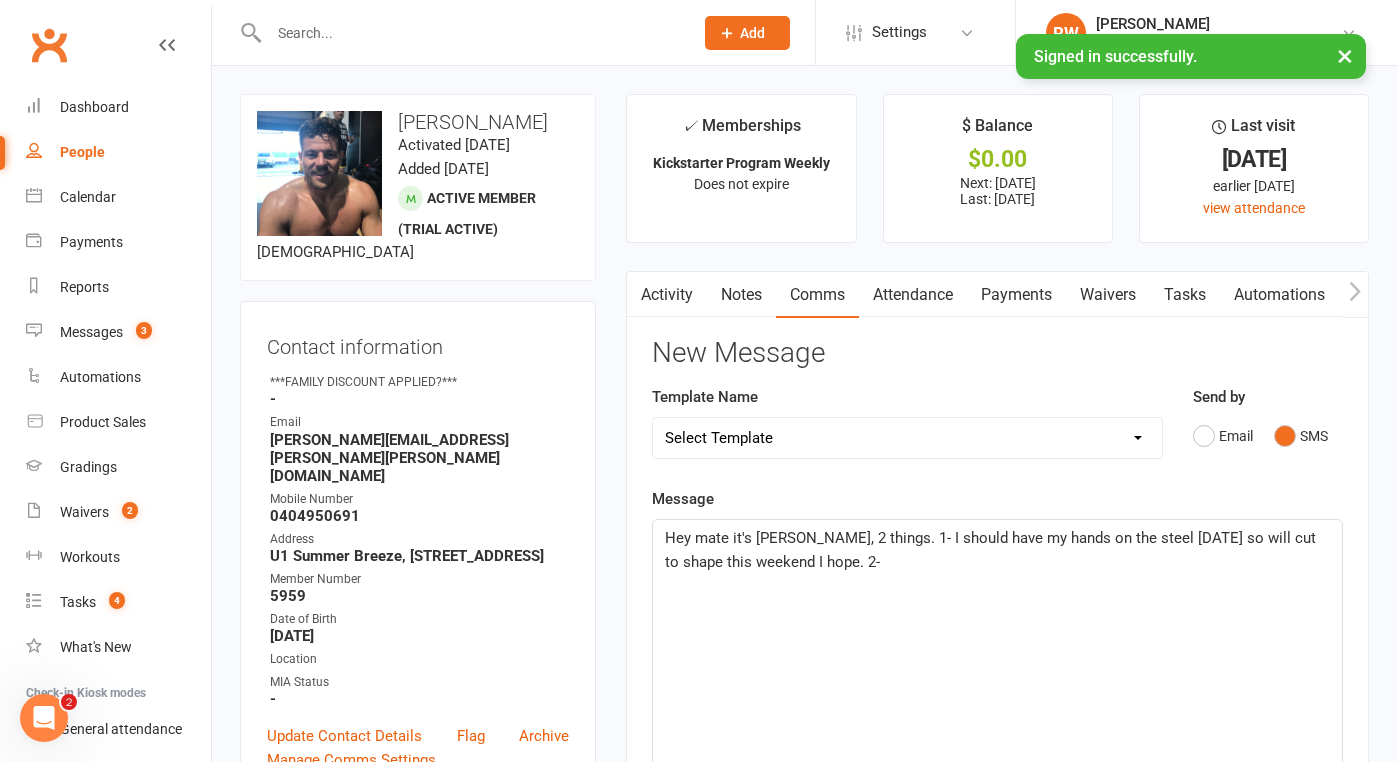 drag, startPoint x: 1228, startPoint y: 530, endPoint x: 1248, endPoint y: 556, distance: 32.80244 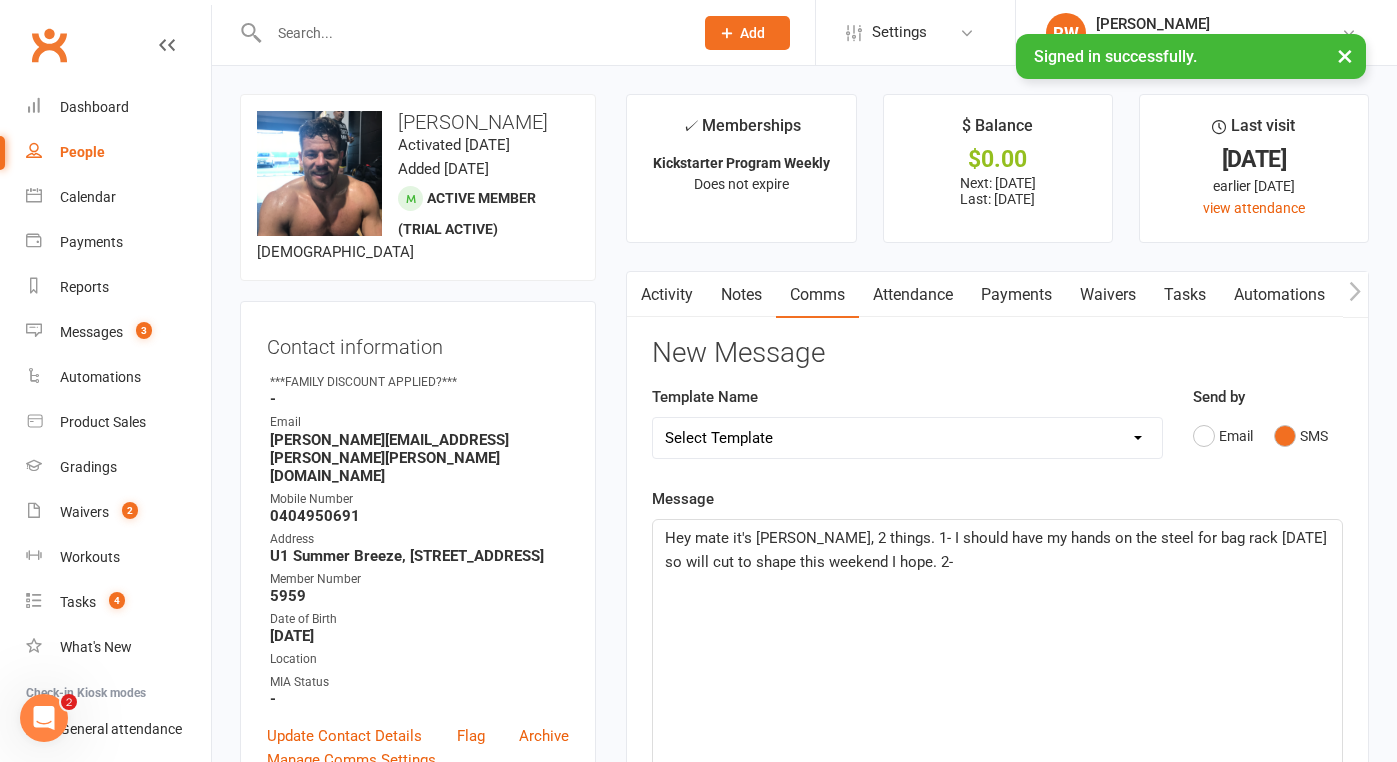 click on "Hey mate it's [PERSON_NAME], 2 things. 1- I should have my hands on the steel for bag rack [DATE] so will cut to shape this weekend I hope. 2-" 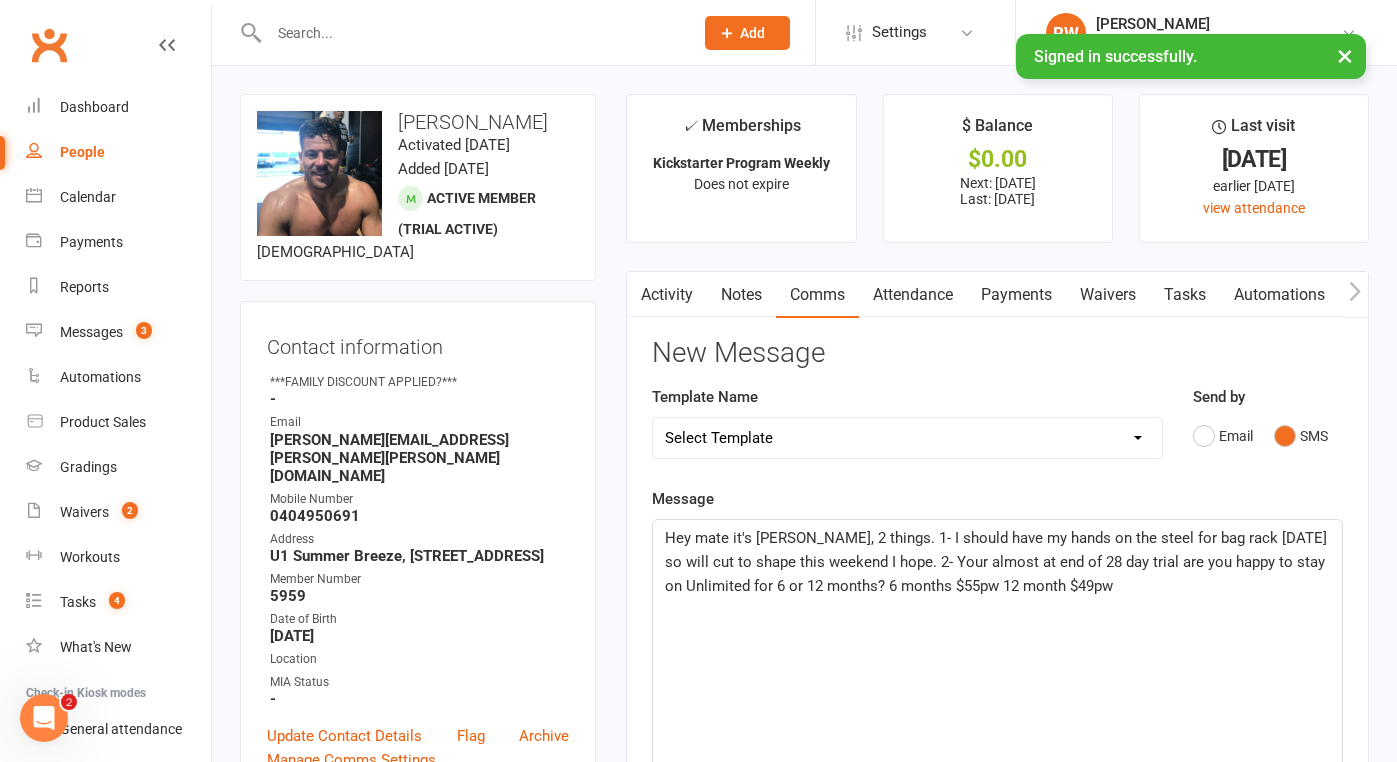 click on "Hey mate it's [PERSON_NAME], 2 things. 1- I should have my hands on the steel for bag rack [DATE] so will cut to shape this weekend I hope. 2- Your almost at end of 28 day trial are you happy to stay on Unlimited for 6 or 12 months? 6 months $55pw 12 month $49pw" 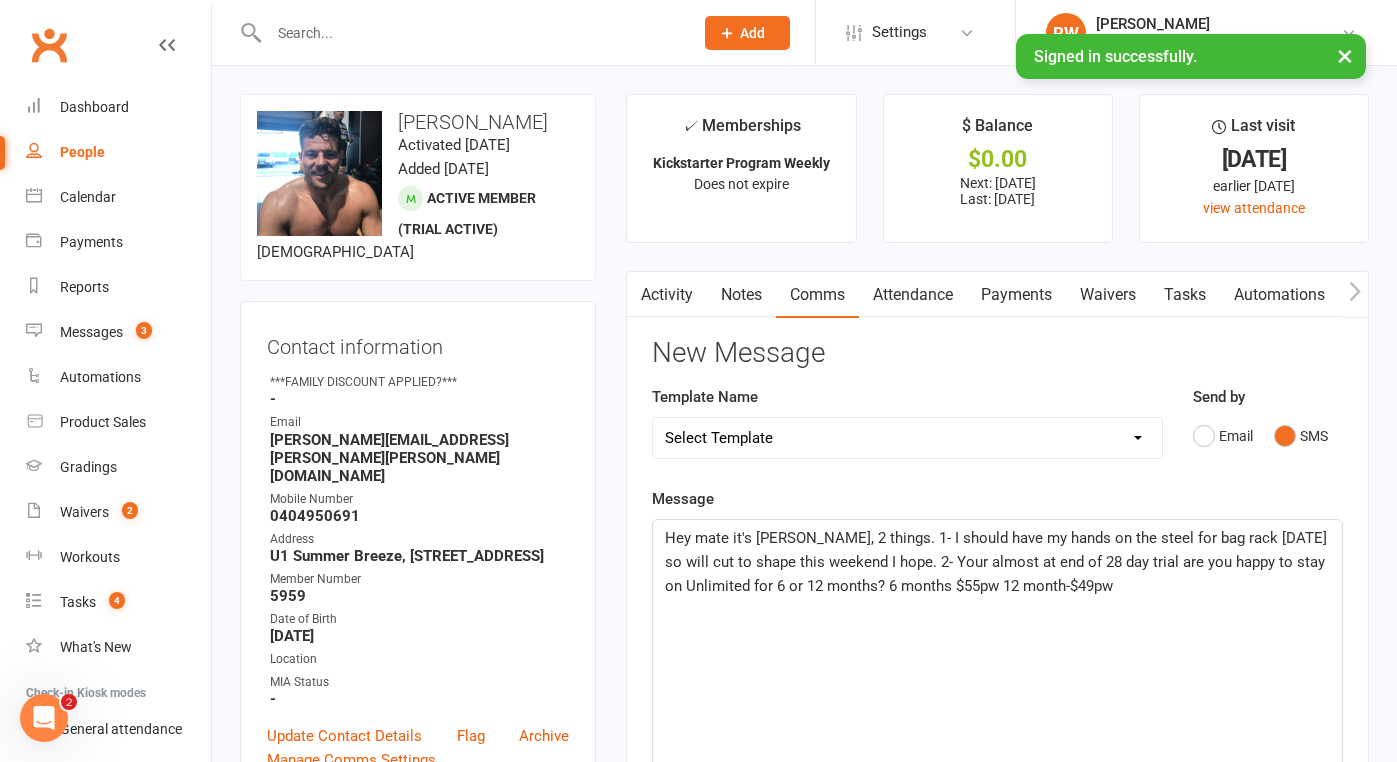 click on "Hey mate it's [PERSON_NAME], 2 things. 1- I should have my hands on the steel for bag rack [DATE] so will cut to shape this weekend I hope. 2- Your almost at end of 28 day trial are you happy to stay on Unlimited for 6 or 12 months? 6 months $55pw 12 month-$49pw" 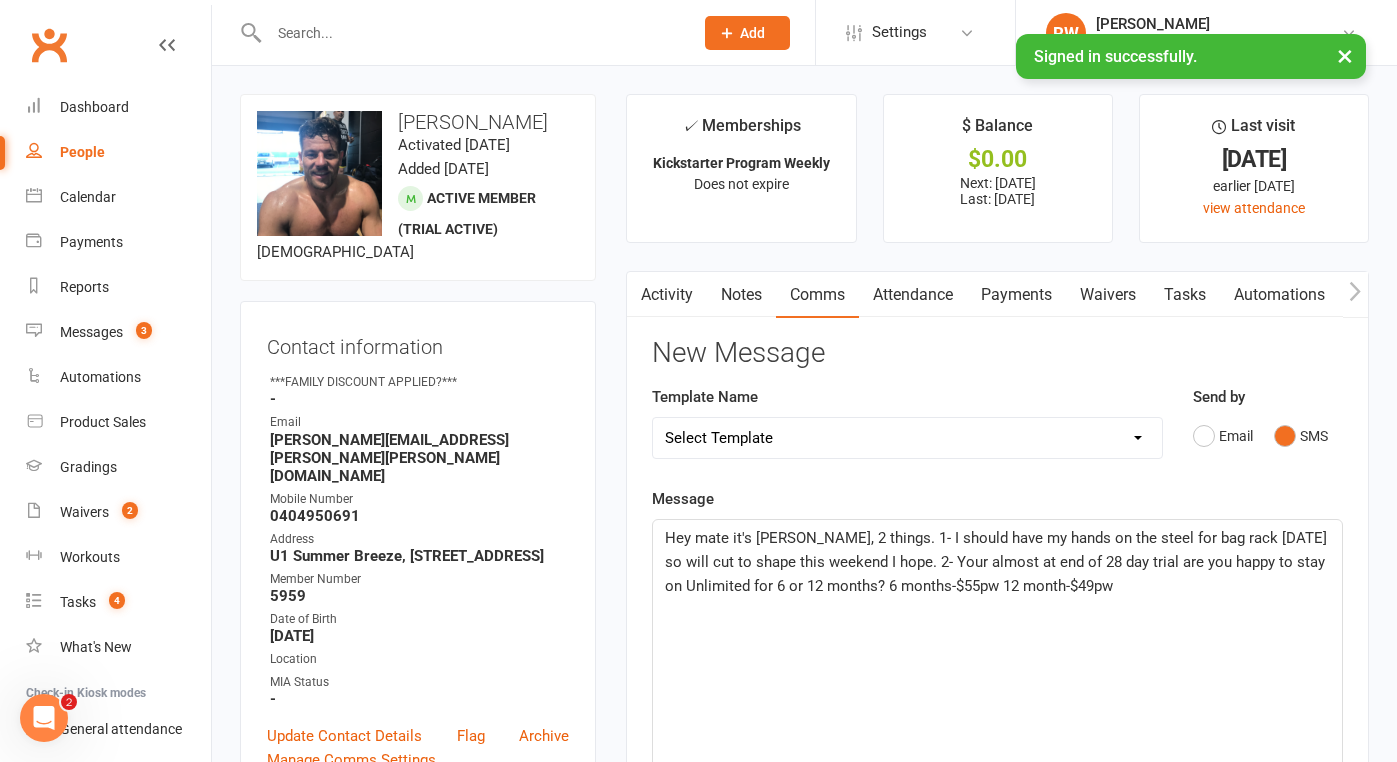 click on "Hey mate it's [PERSON_NAME], 2 things. 1- I should have my hands on the steel for bag rack [DATE] so will cut to shape this weekend I hope. 2- Your almost at end of 28 day trial are you happy to stay on Unlimited for 6 or 12 months? 6 months-$55pw 12 month-$49pw" 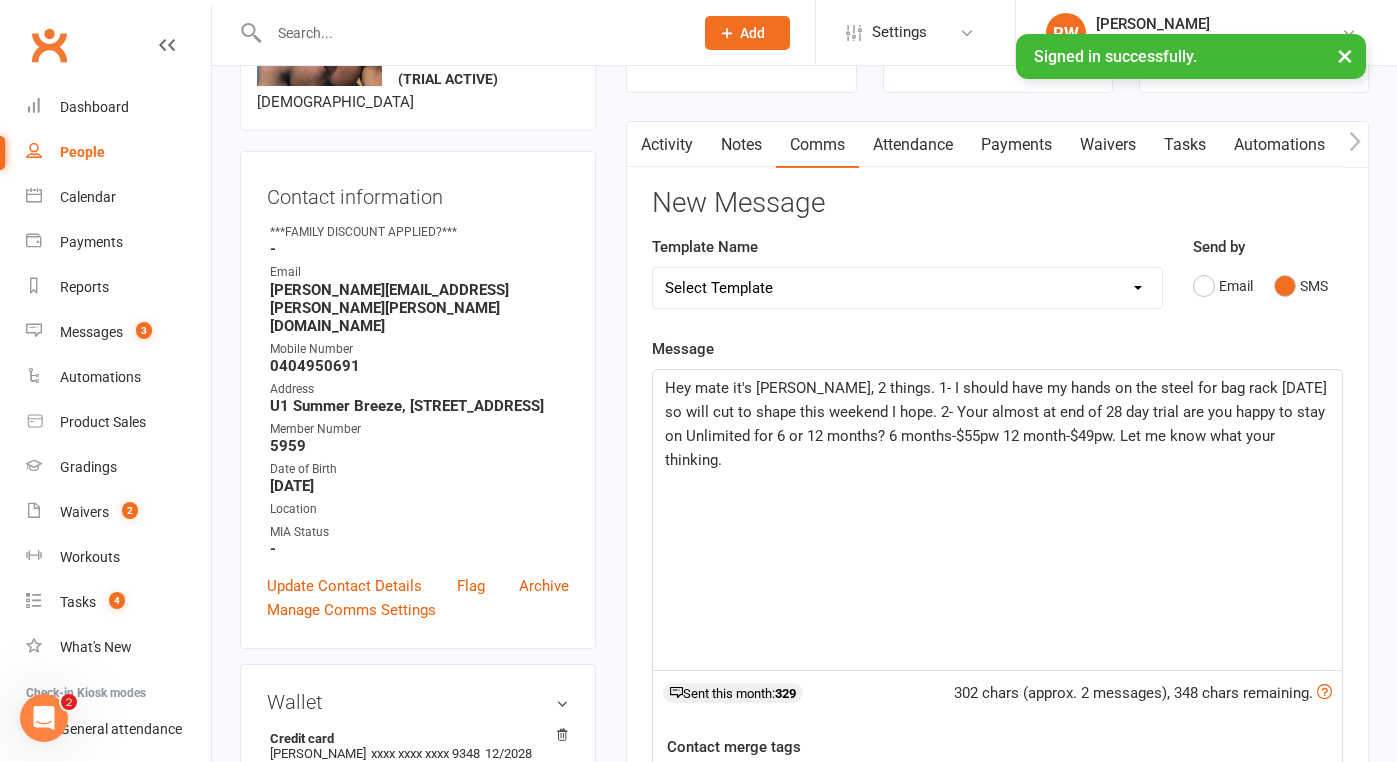 scroll, scrollTop: 149, scrollLeft: 0, axis: vertical 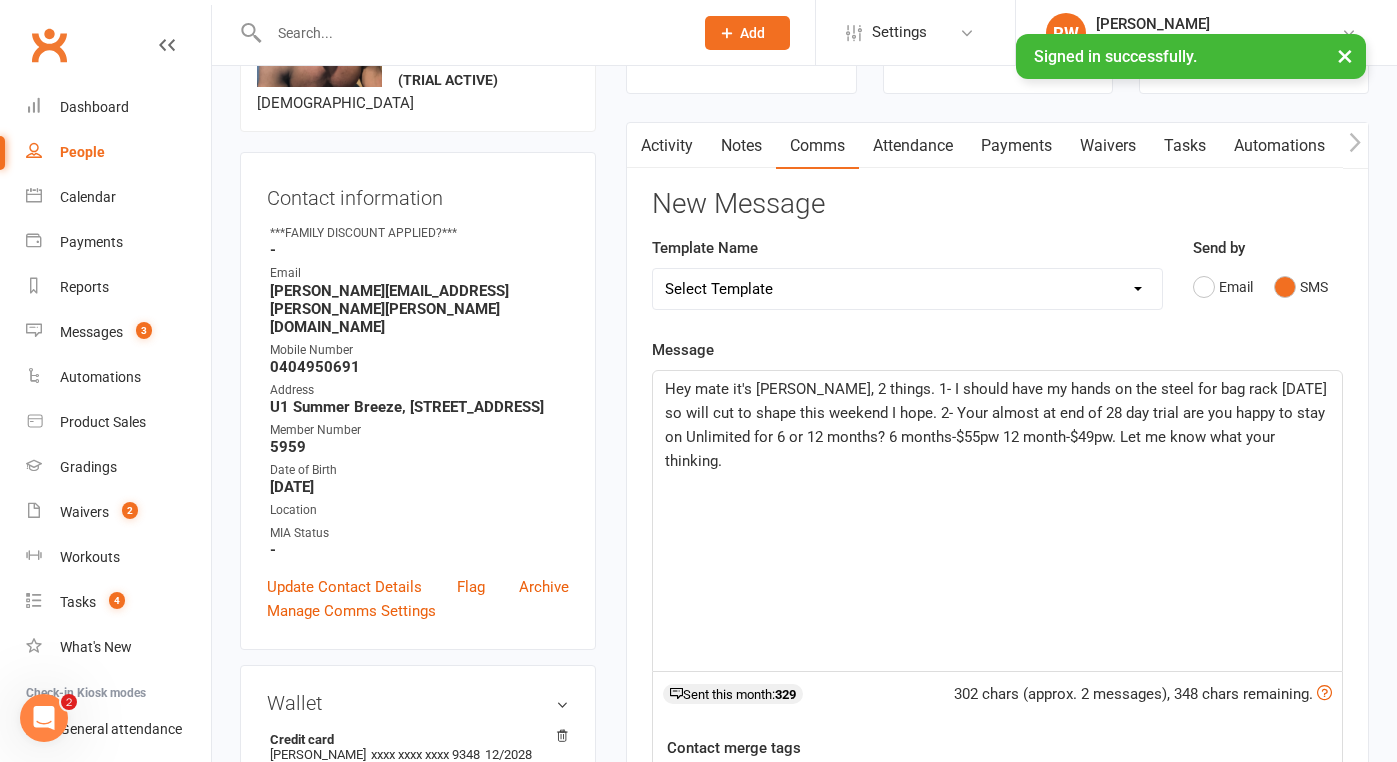 drag, startPoint x: 824, startPoint y: 384, endPoint x: 857, endPoint y: 384, distance: 33 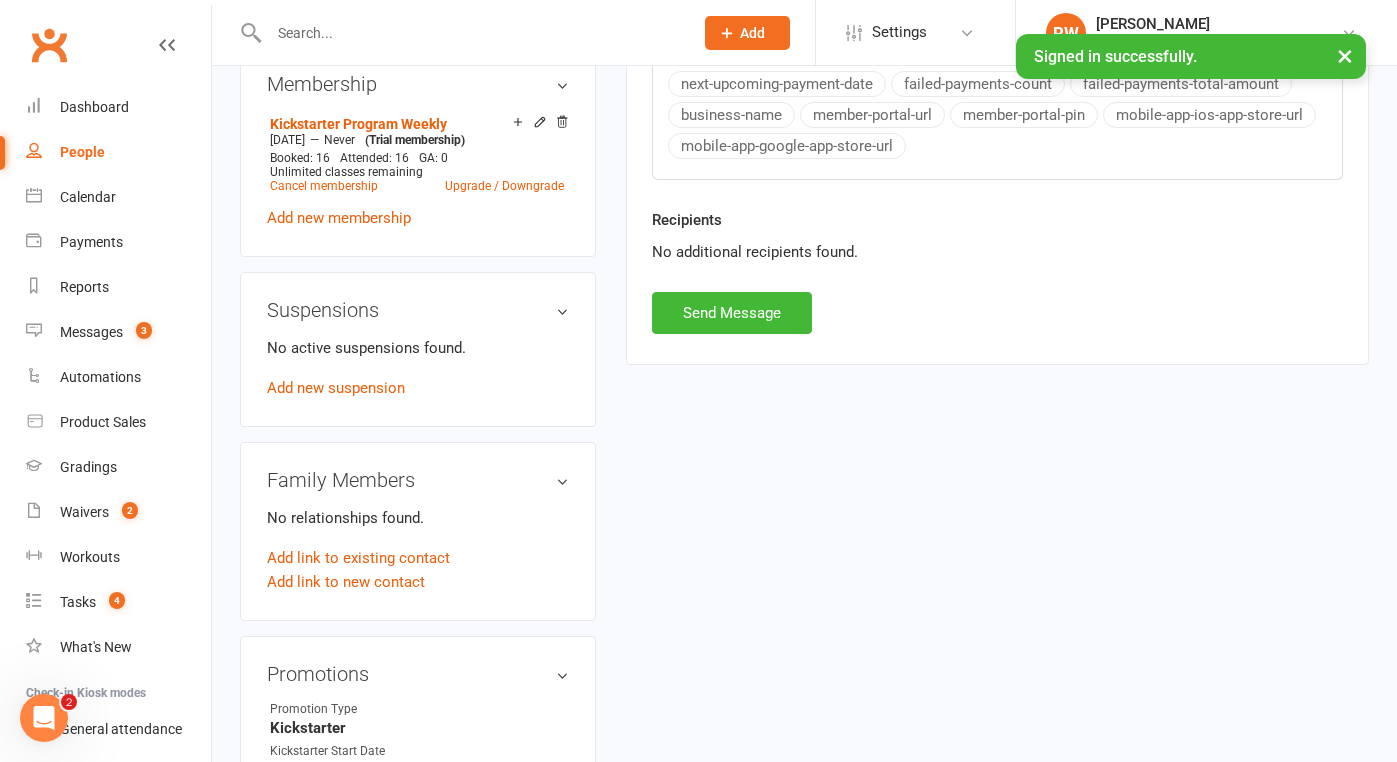 scroll, scrollTop: 938, scrollLeft: 0, axis: vertical 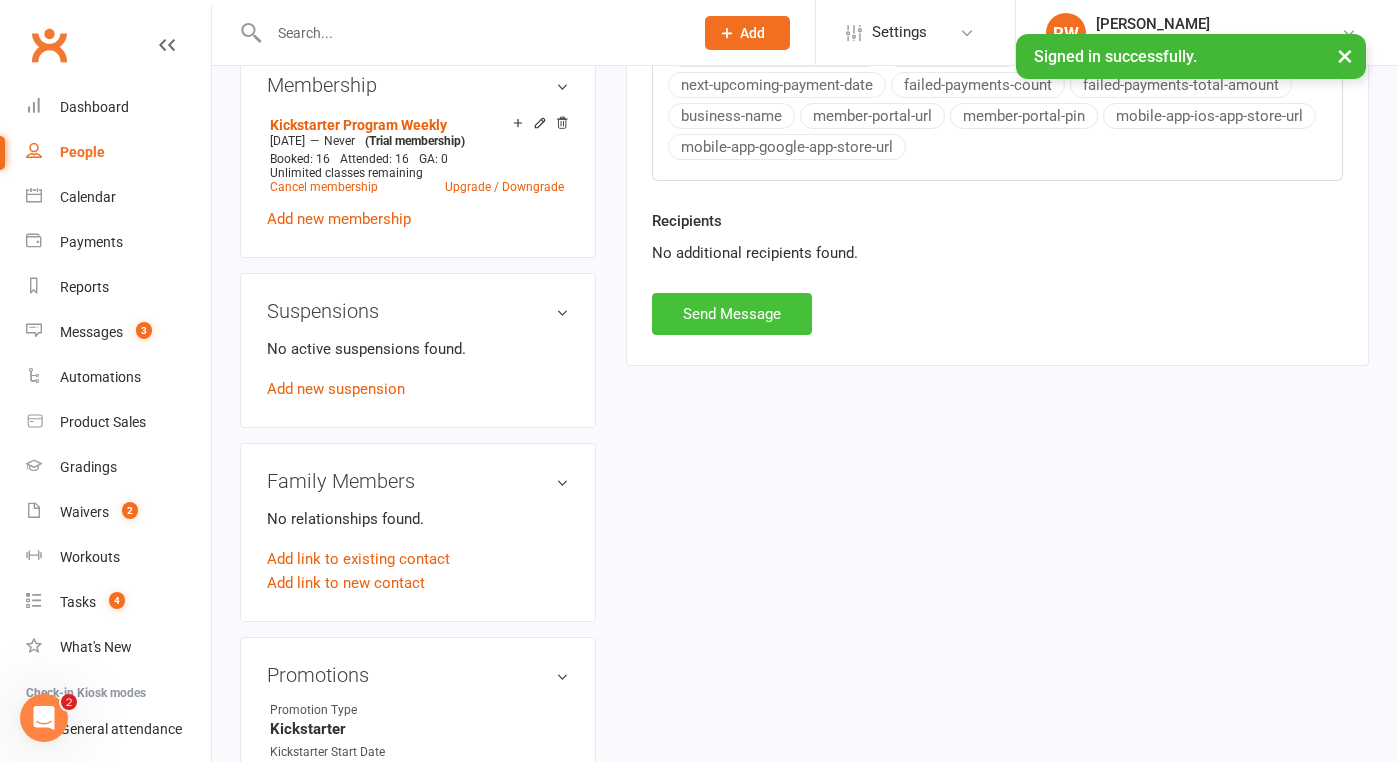 click on "Send Message" at bounding box center [732, 314] 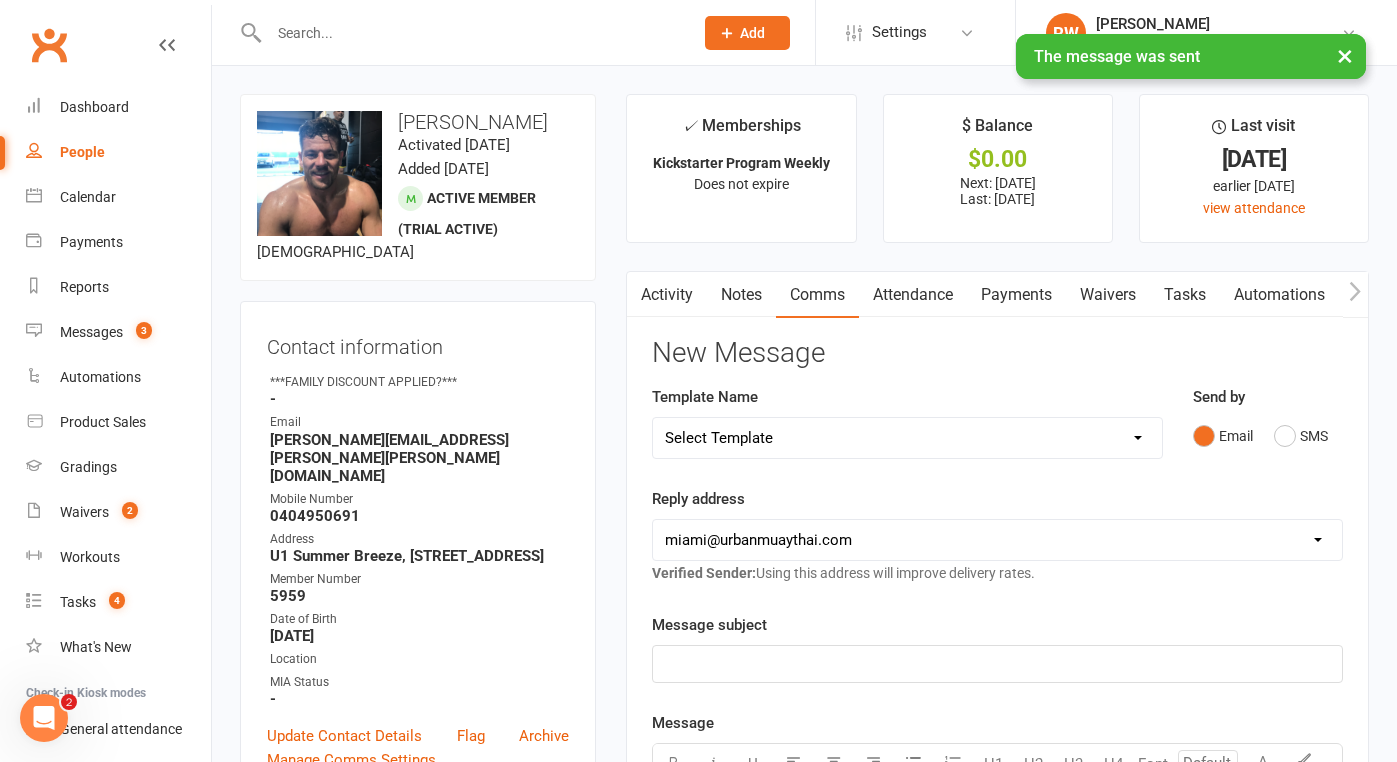 scroll, scrollTop: 0, scrollLeft: 0, axis: both 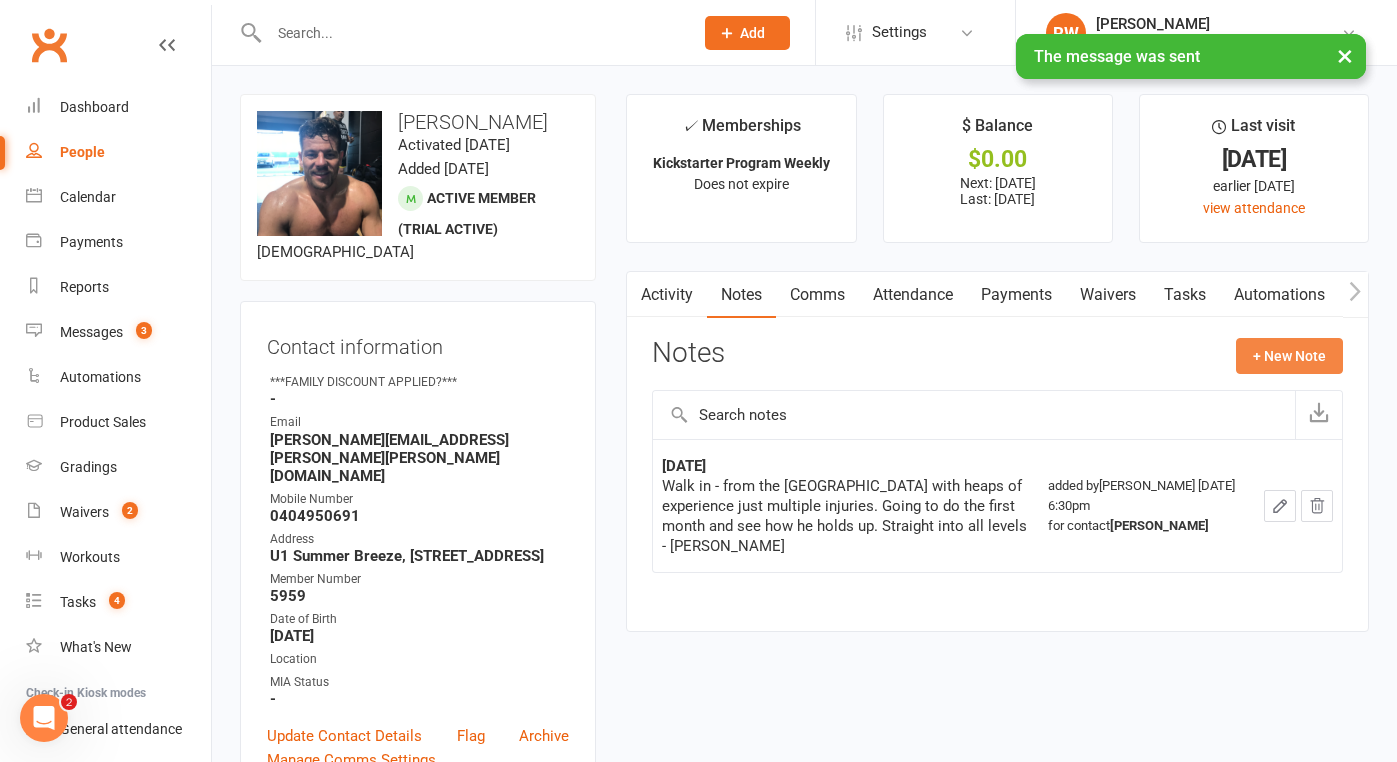 click on "+ New Note" at bounding box center [1289, 356] 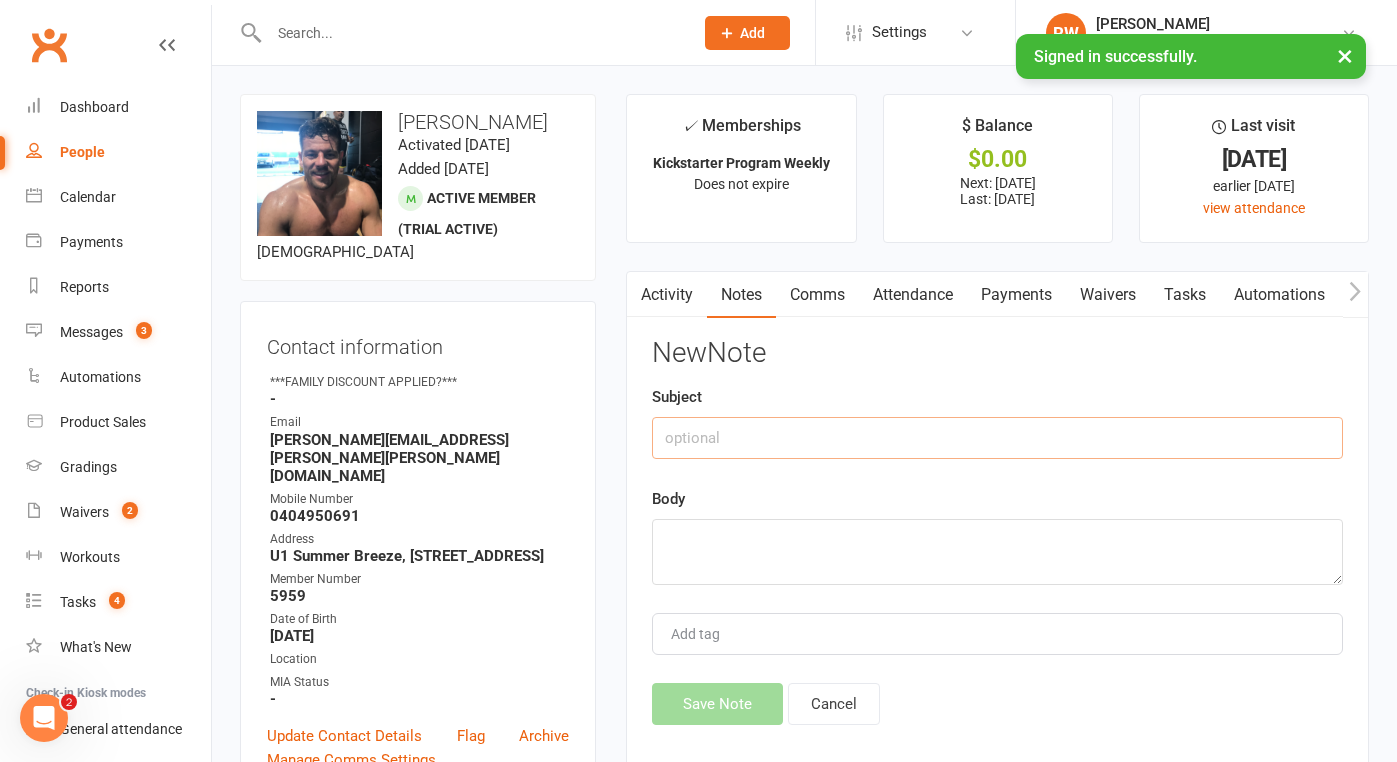 click at bounding box center (997, 438) 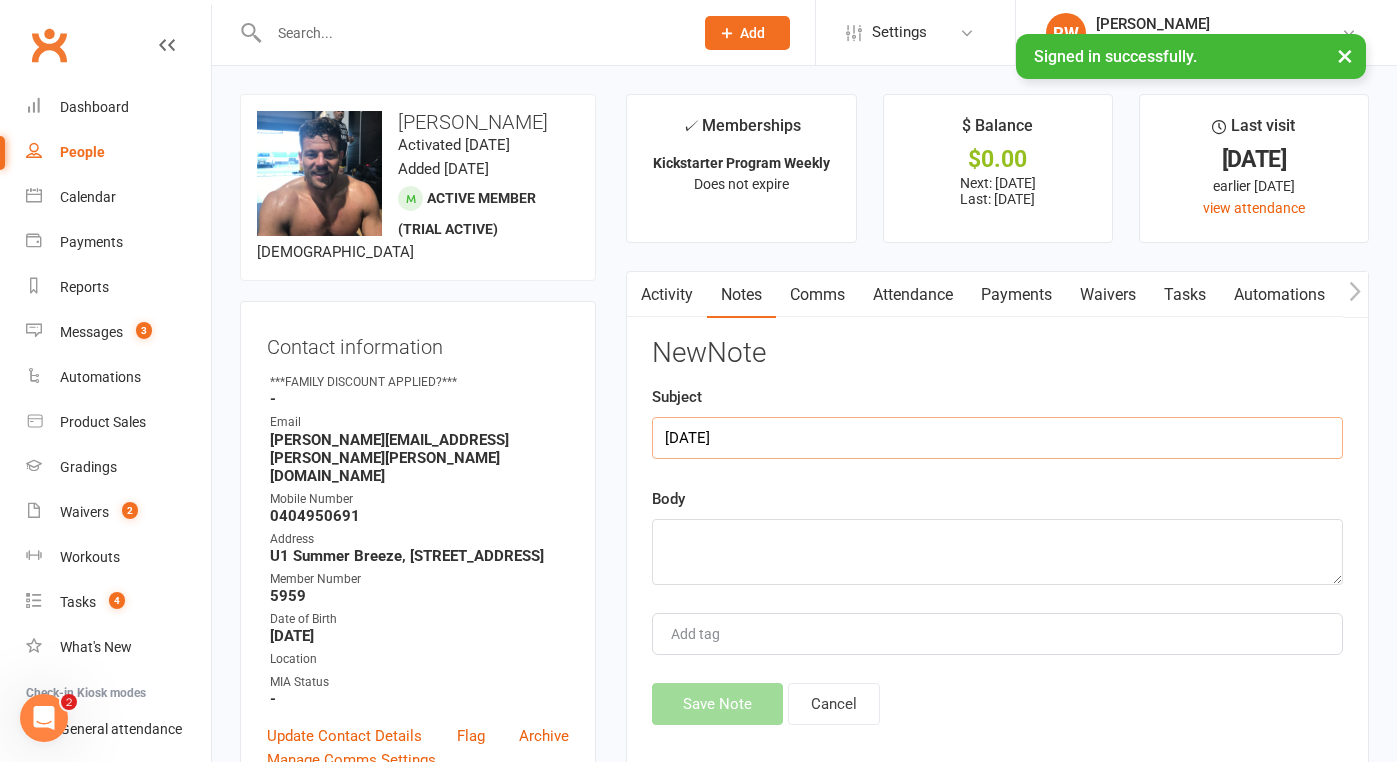 type on "[DATE]" 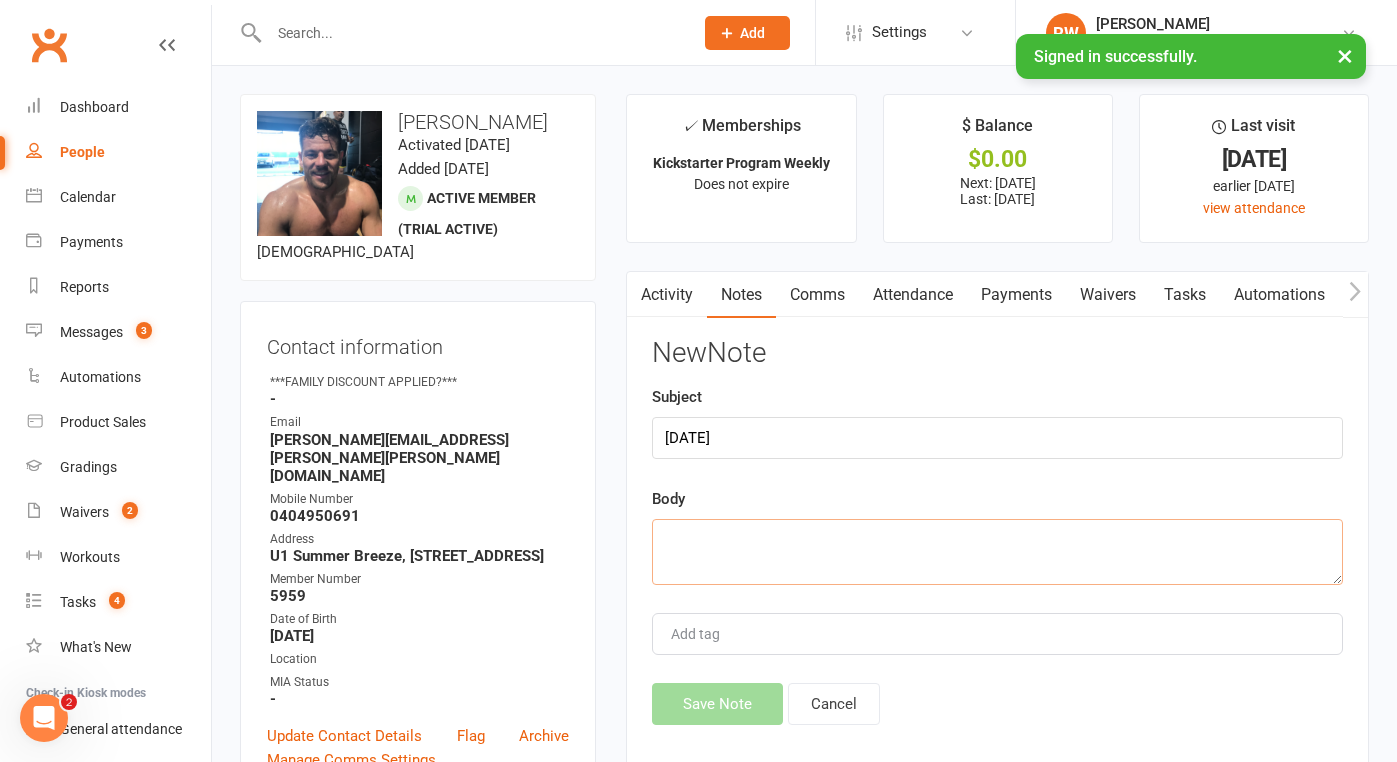 click at bounding box center [997, 552] 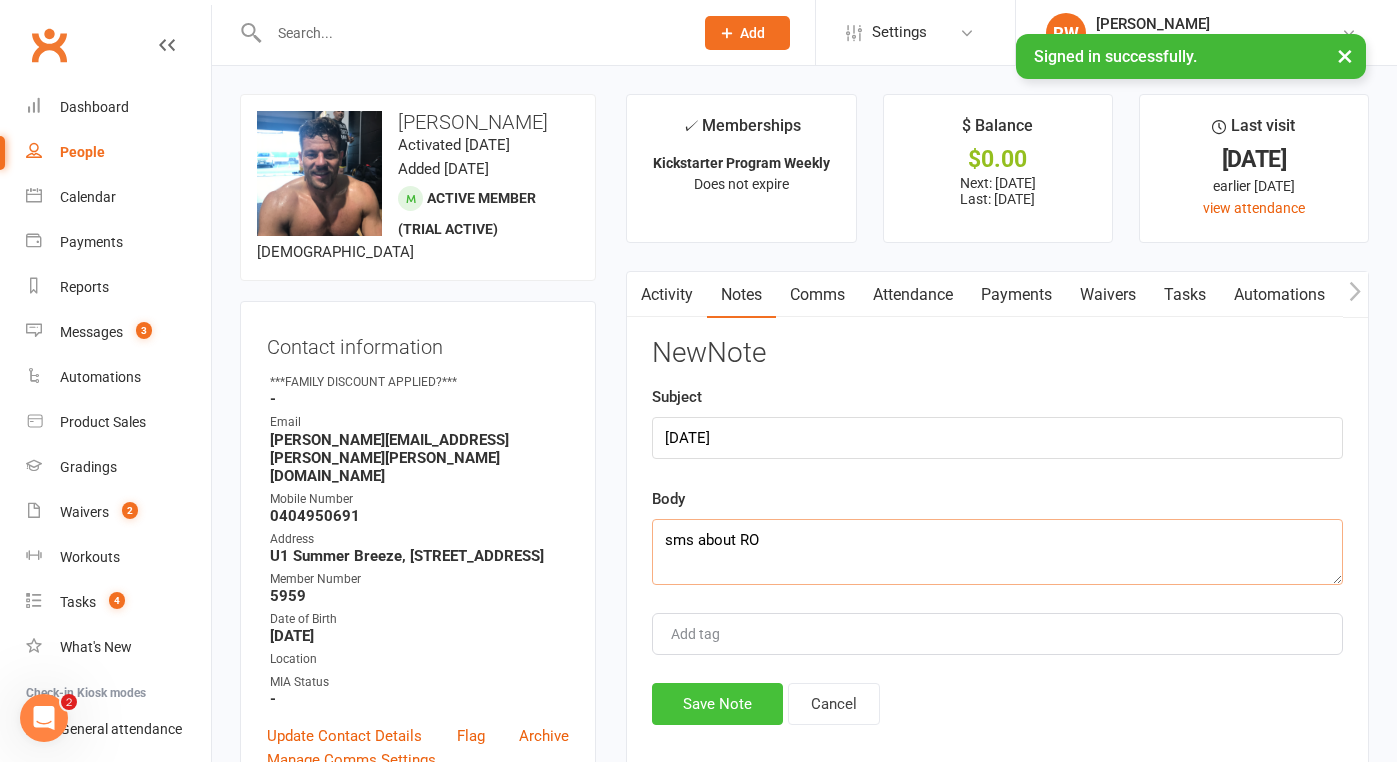 type on "sms about RO" 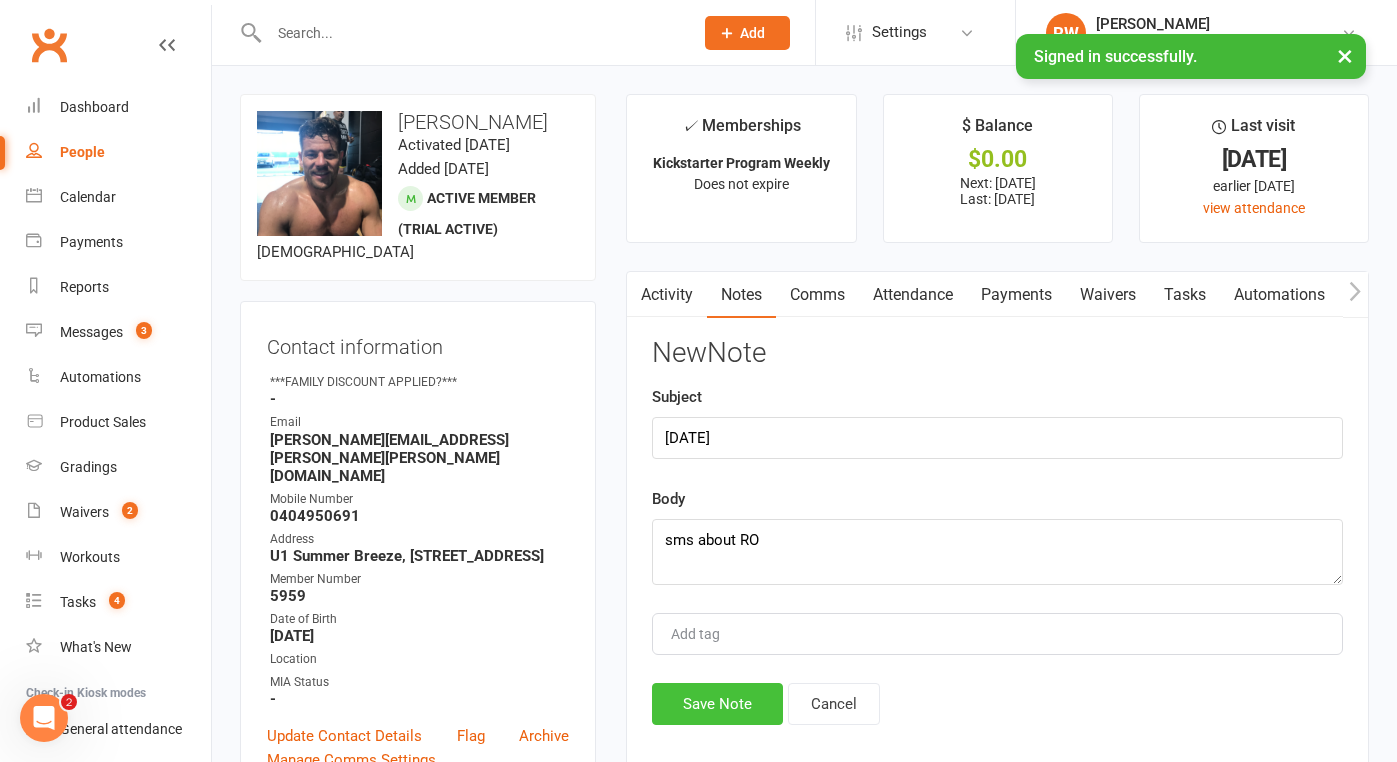 click on "Save Note" at bounding box center (717, 704) 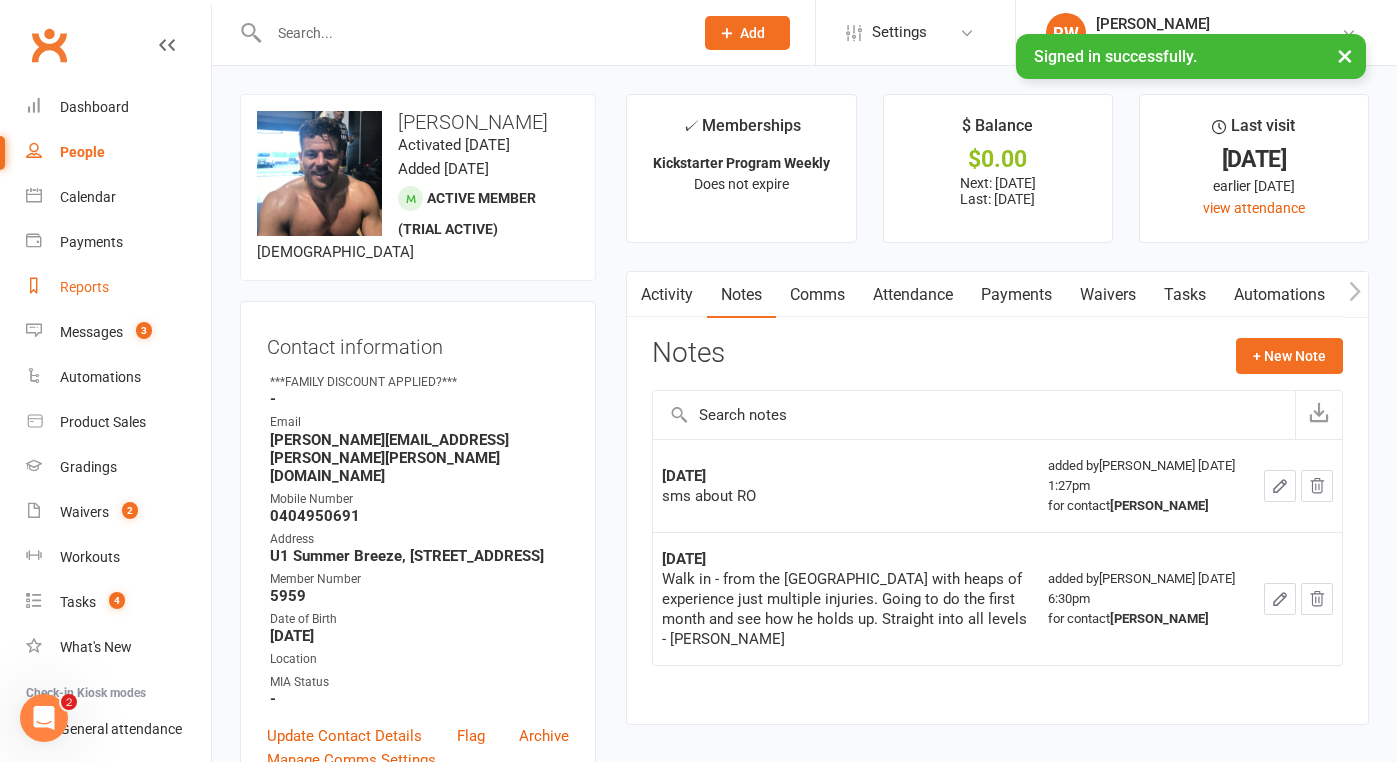 scroll, scrollTop: 0, scrollLeft: 0, axis: both 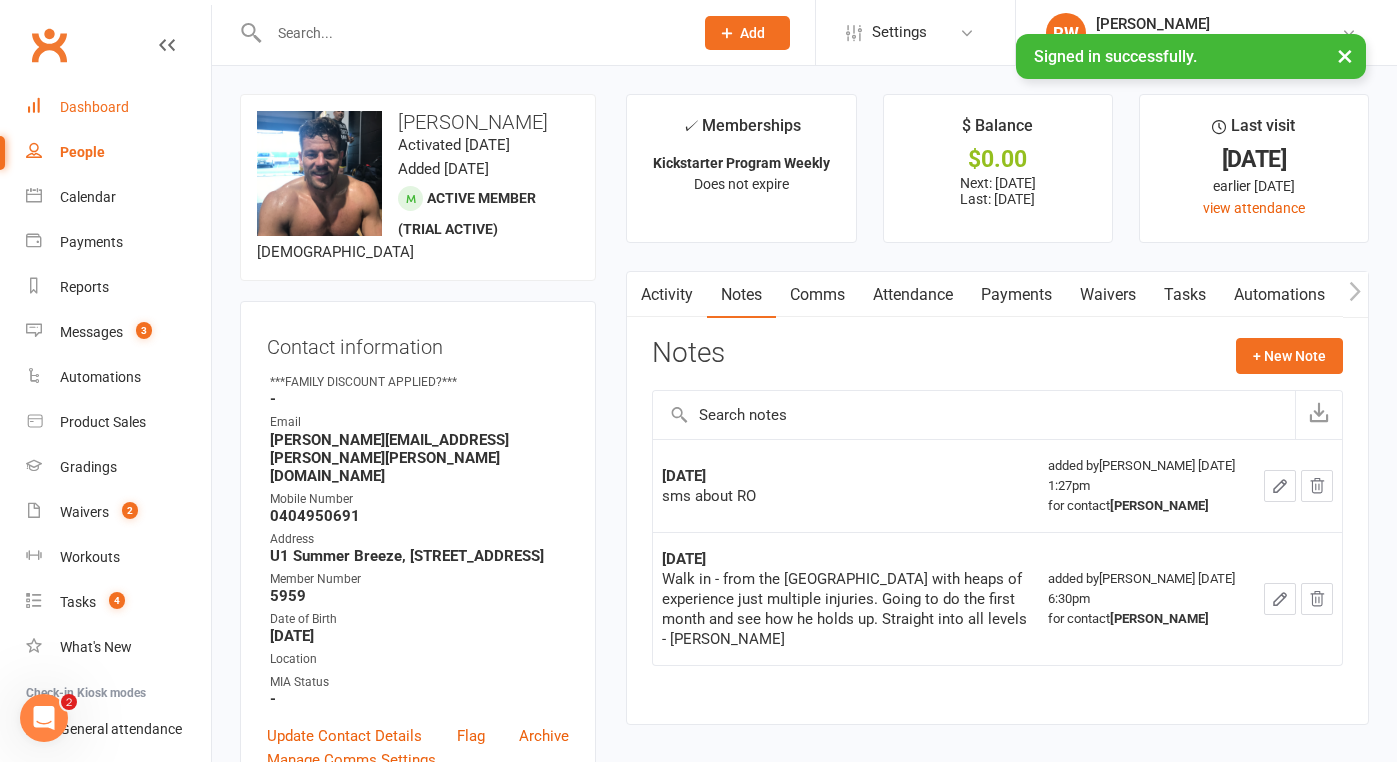 click on "Dashboard" at bounding box center [94, 107] 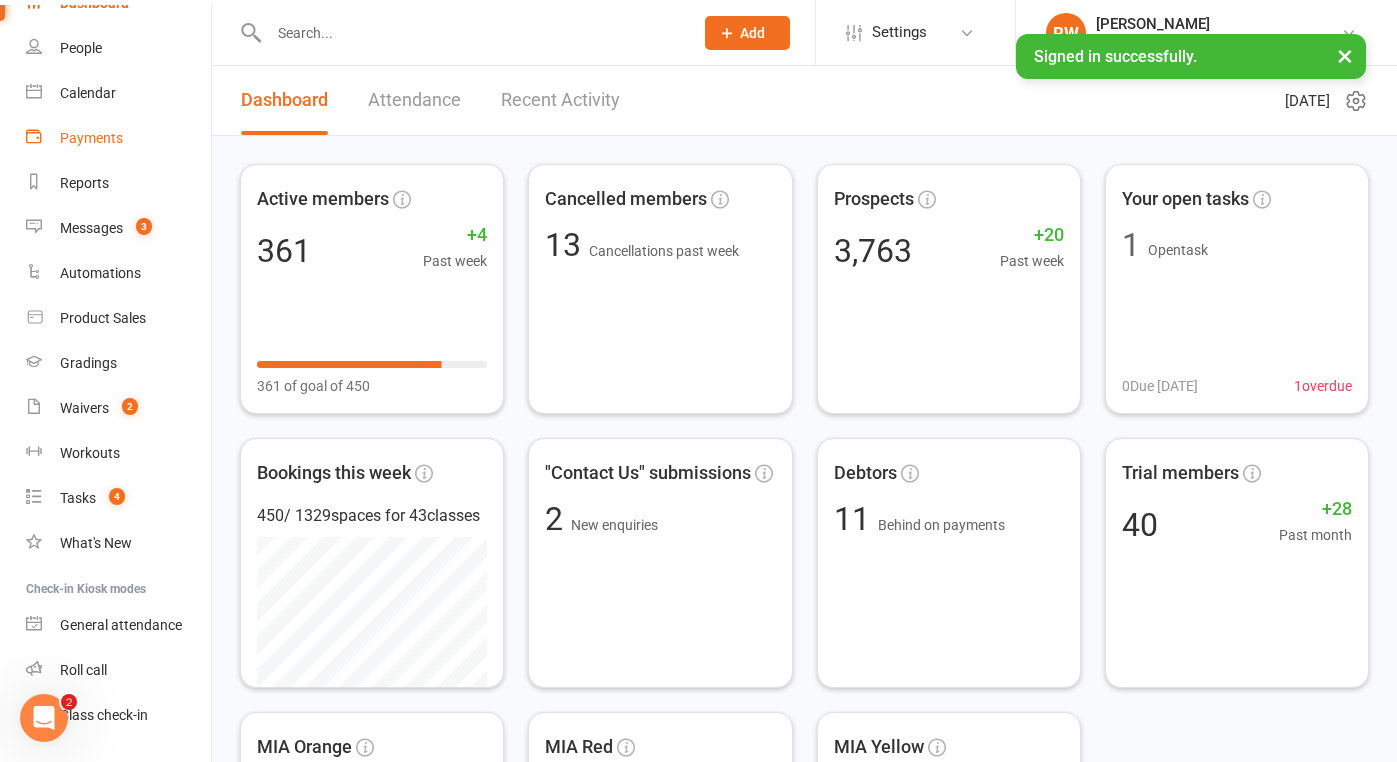 scroll, scrollTop: 97, scrollLeft: 0, axis: vertical 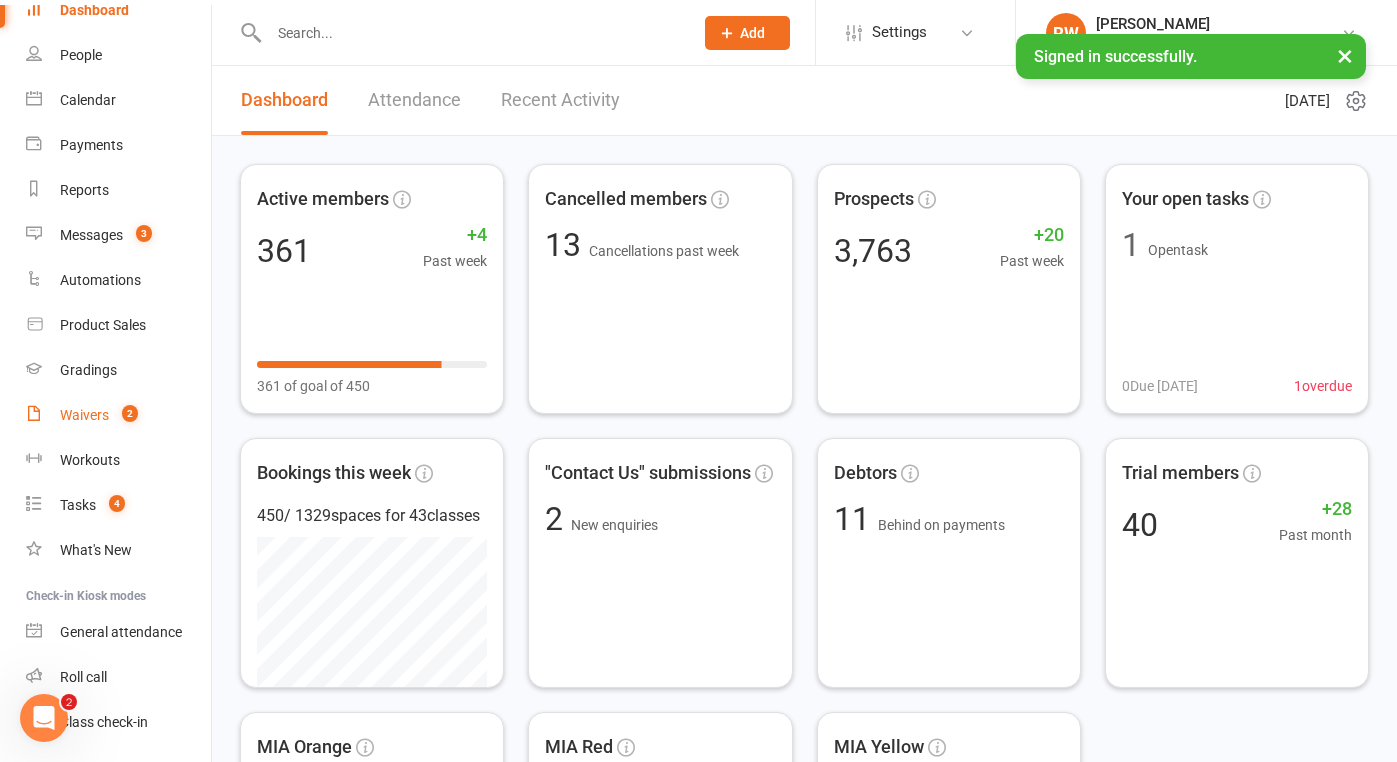 click on "Waivers" at bounding box center (84, 415) 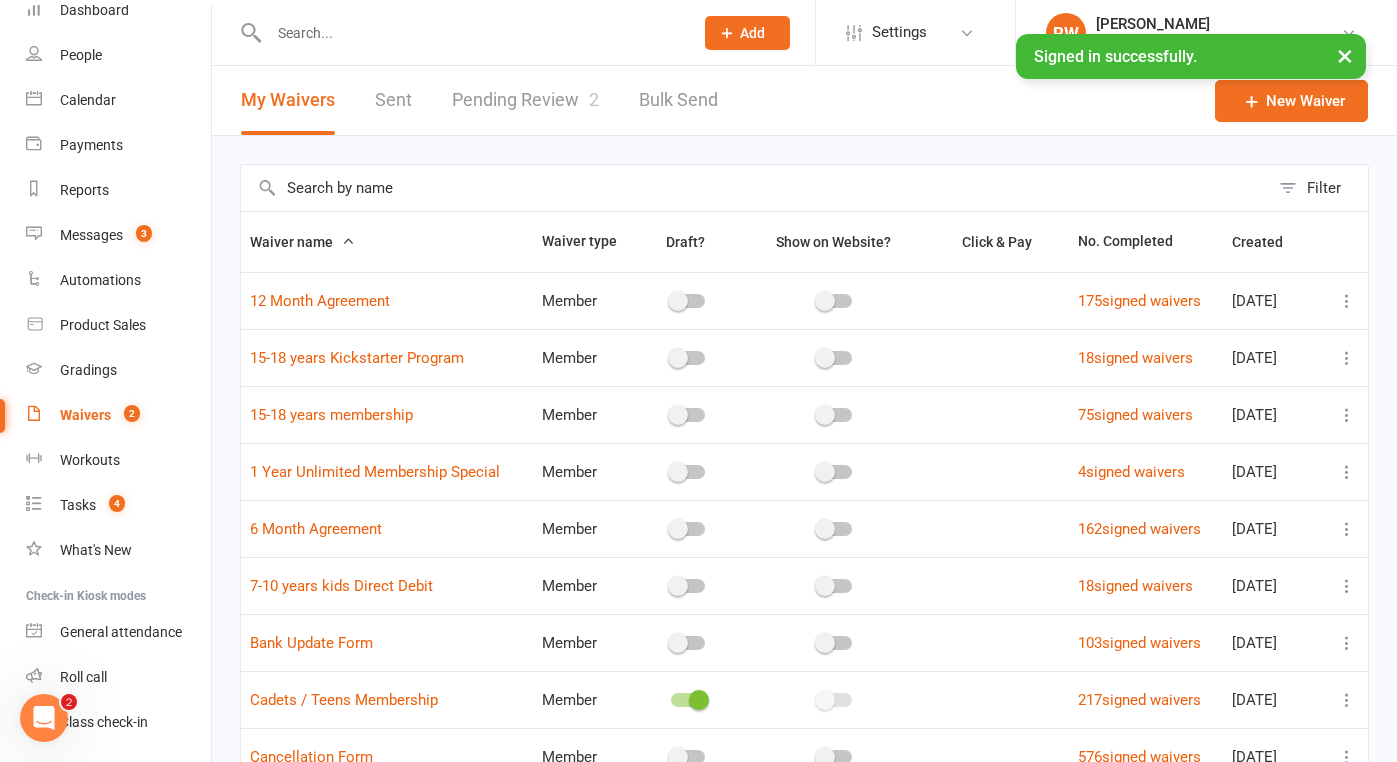 click on "Pending Review 2" at bounding box center (525, 100) 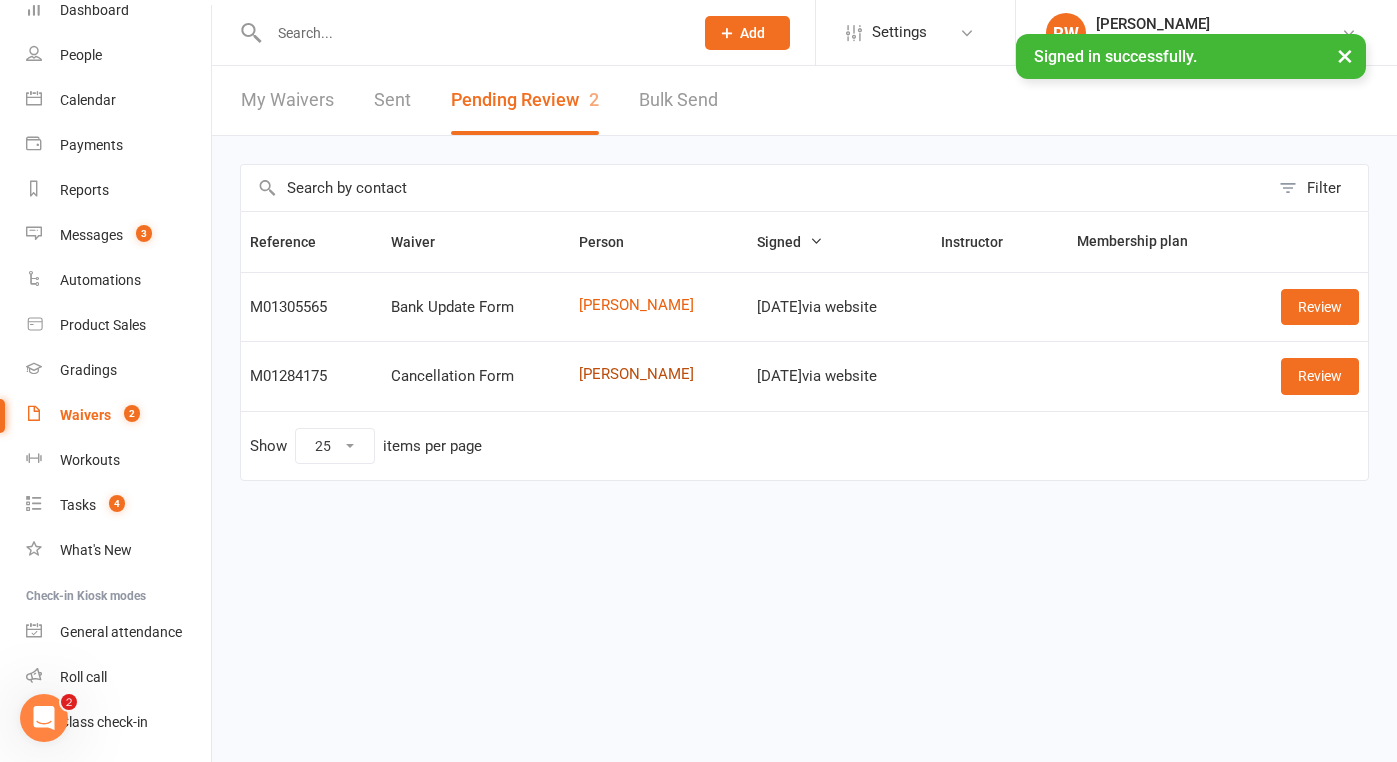 click on "[PERSON_NAME]" at bounding box center (658, 374) 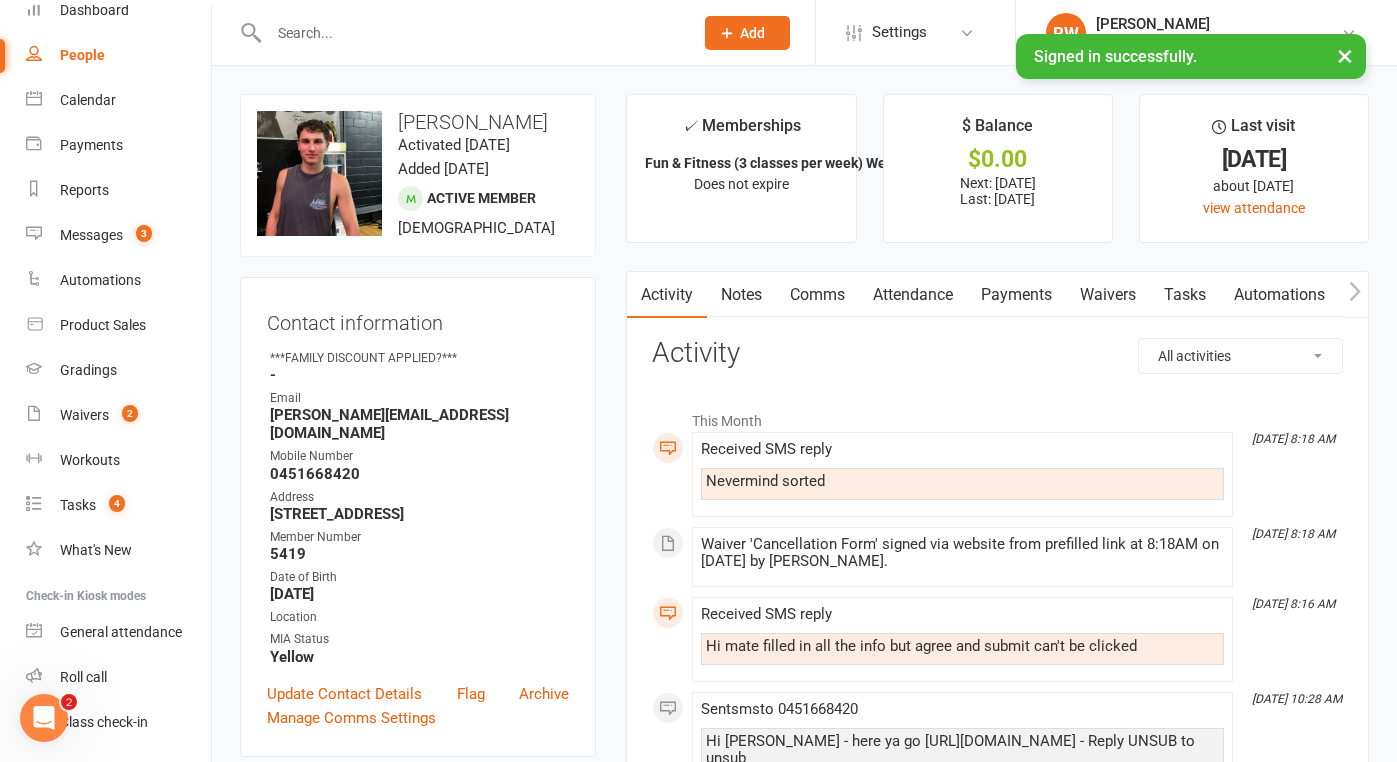 click on "Waivers" at bounding box center [1108, 295] 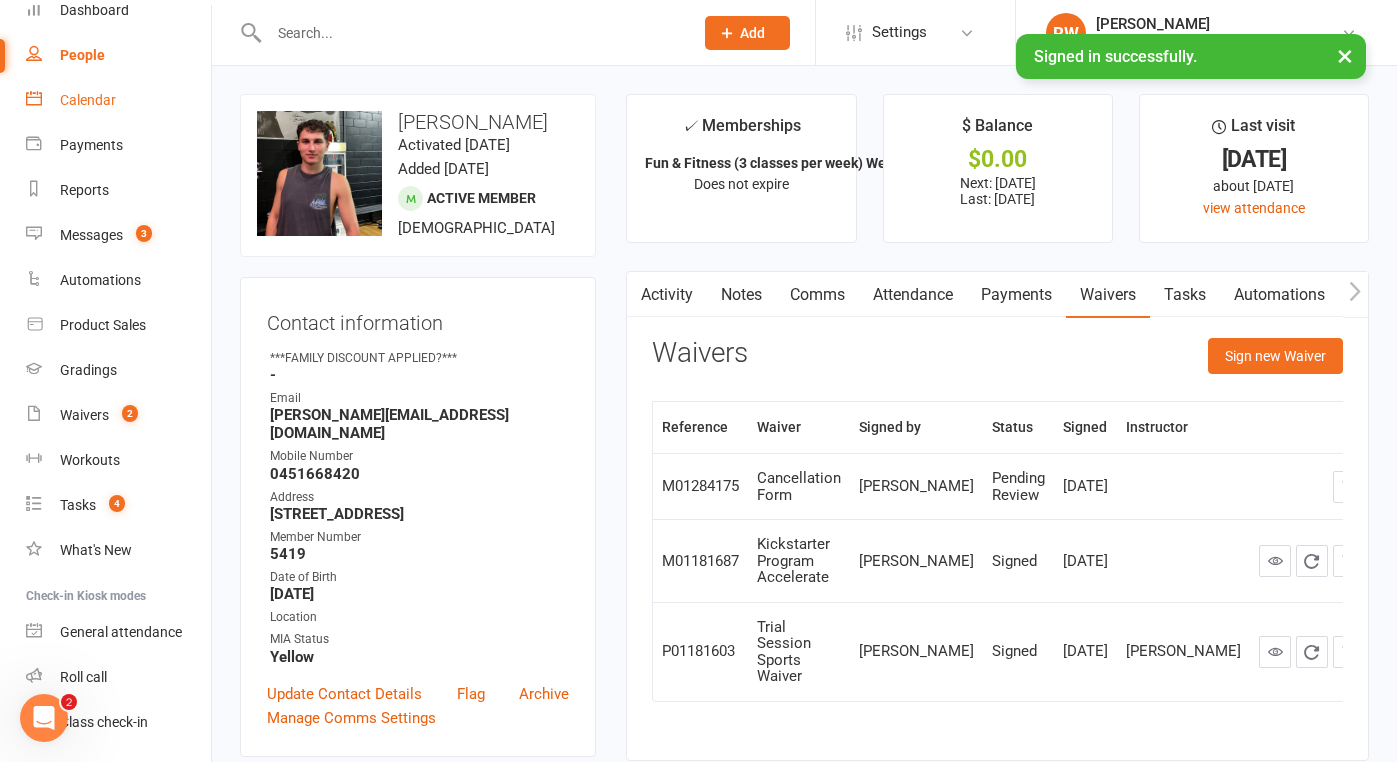 click on "Calendar" at bounding box center (118, 100) 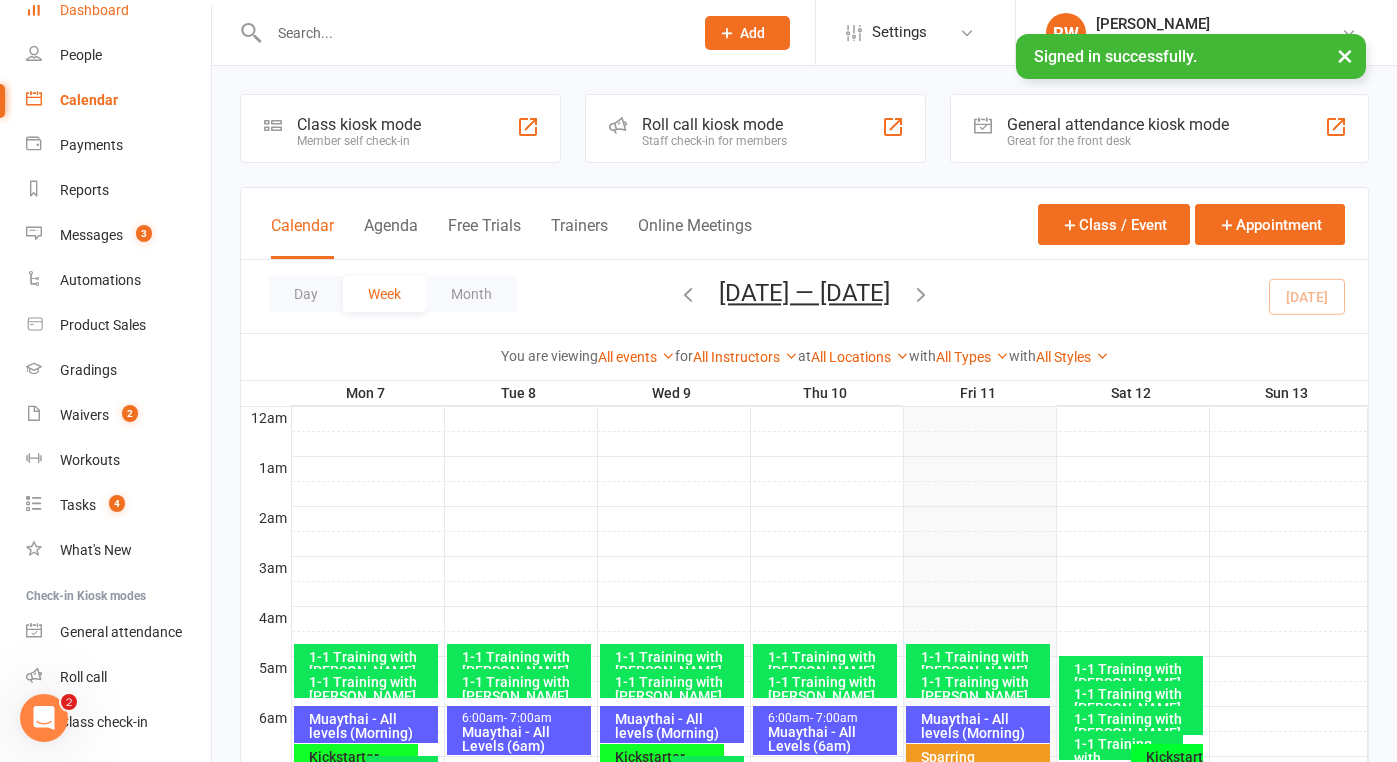 click on "Dashboard" at bounding box center (94, 10) 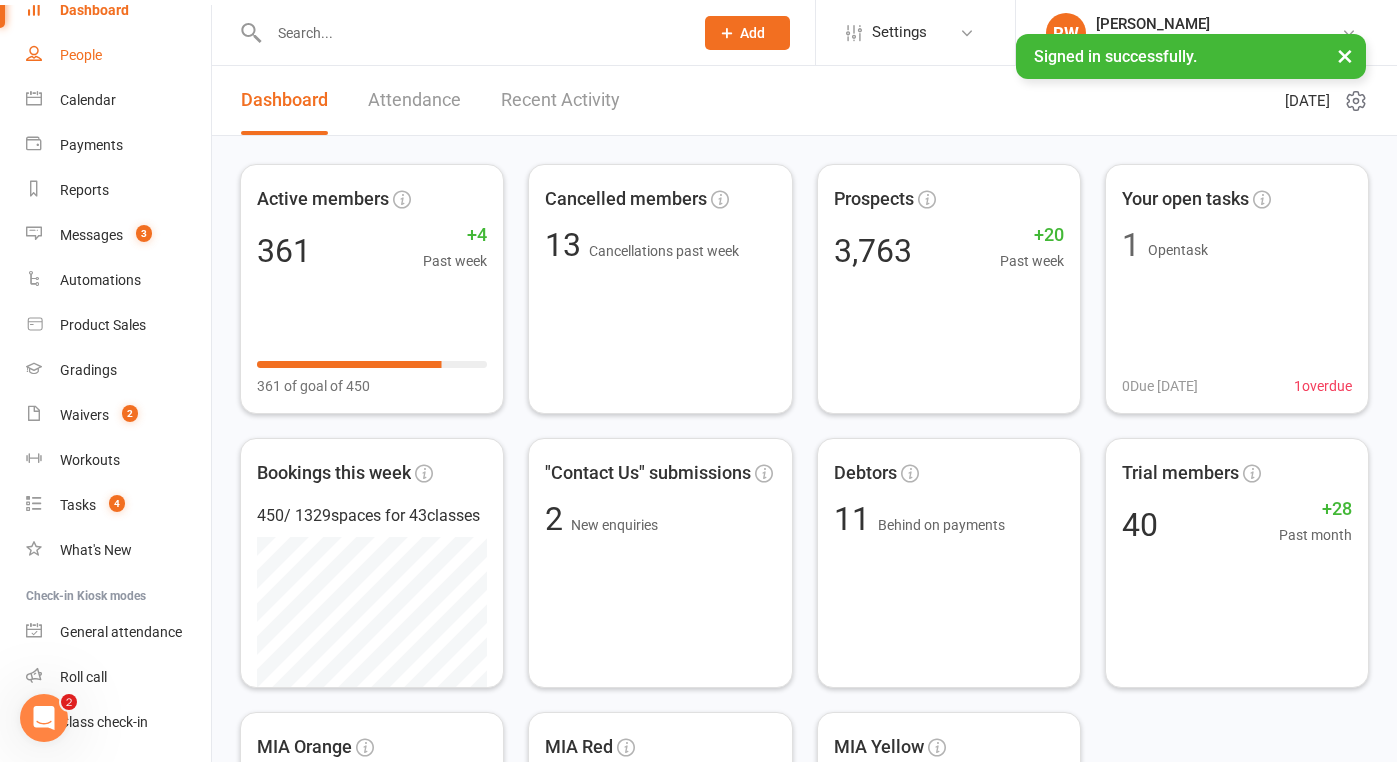 click on "People" at bounding box center (81, 55) 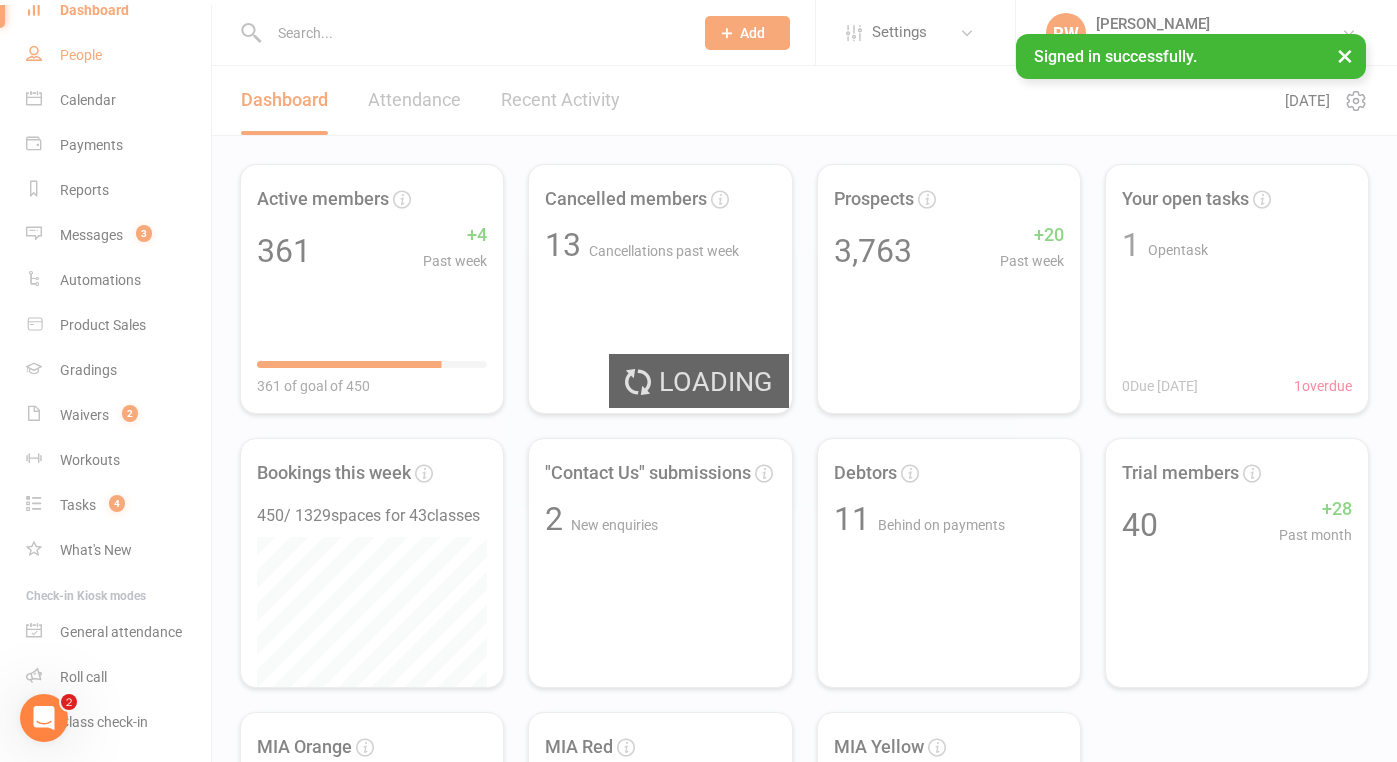 select on "100" 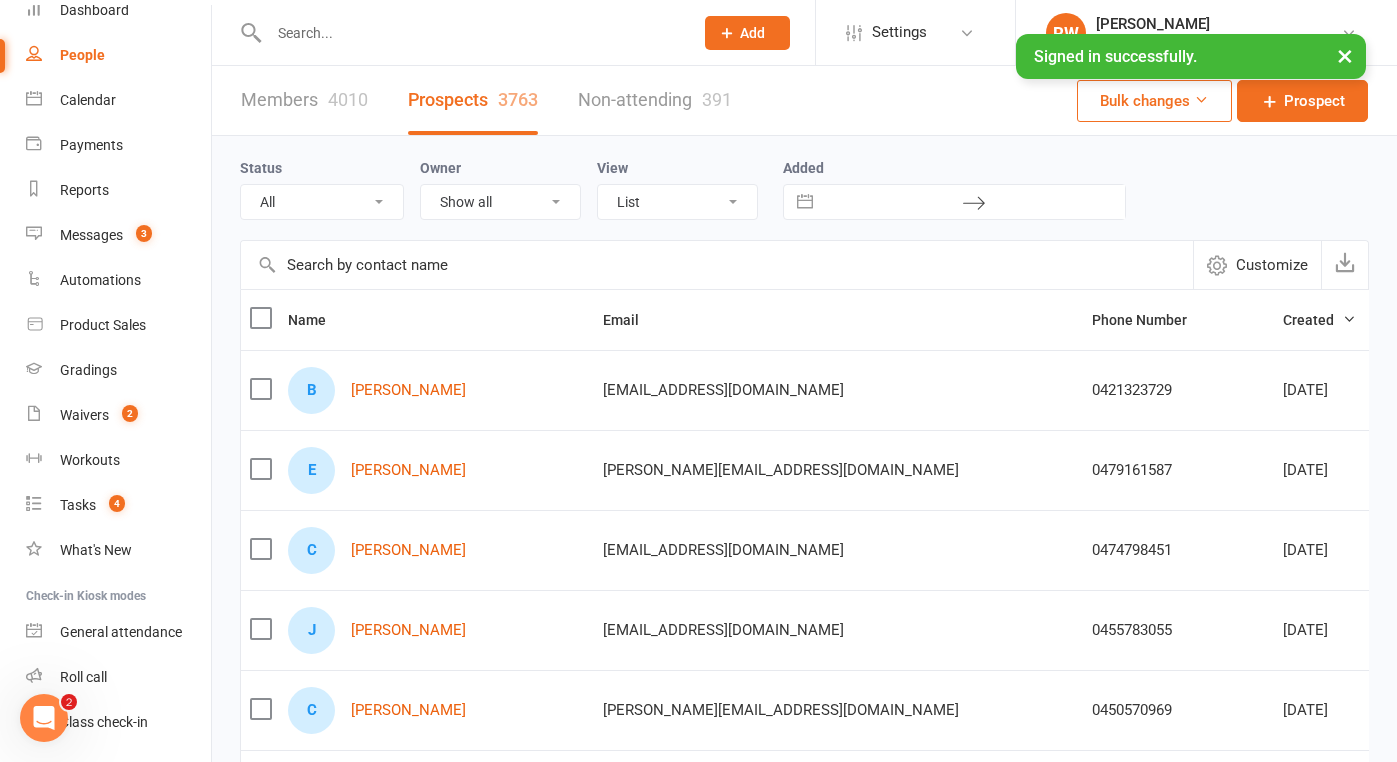 click at bounding box center [471, 33] 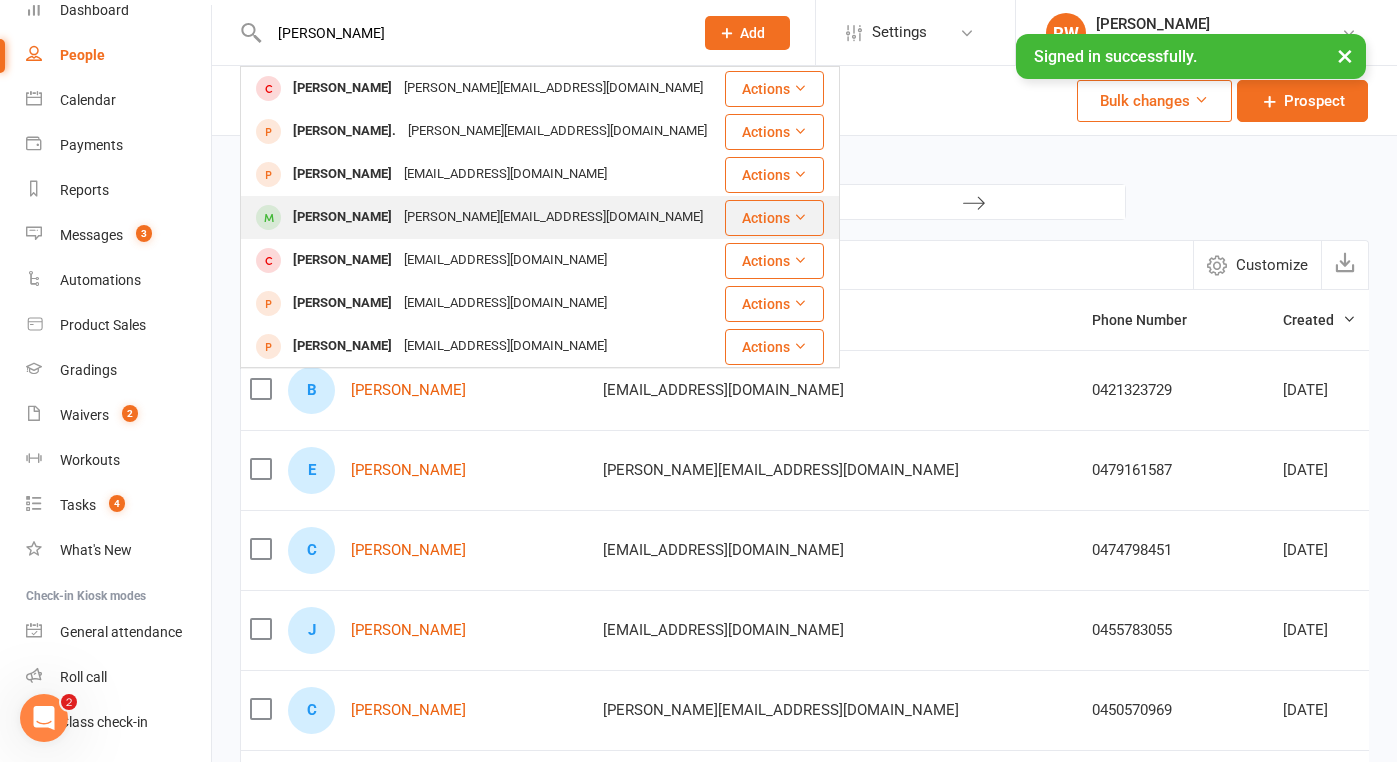 type on "[PERSON_NAME]" 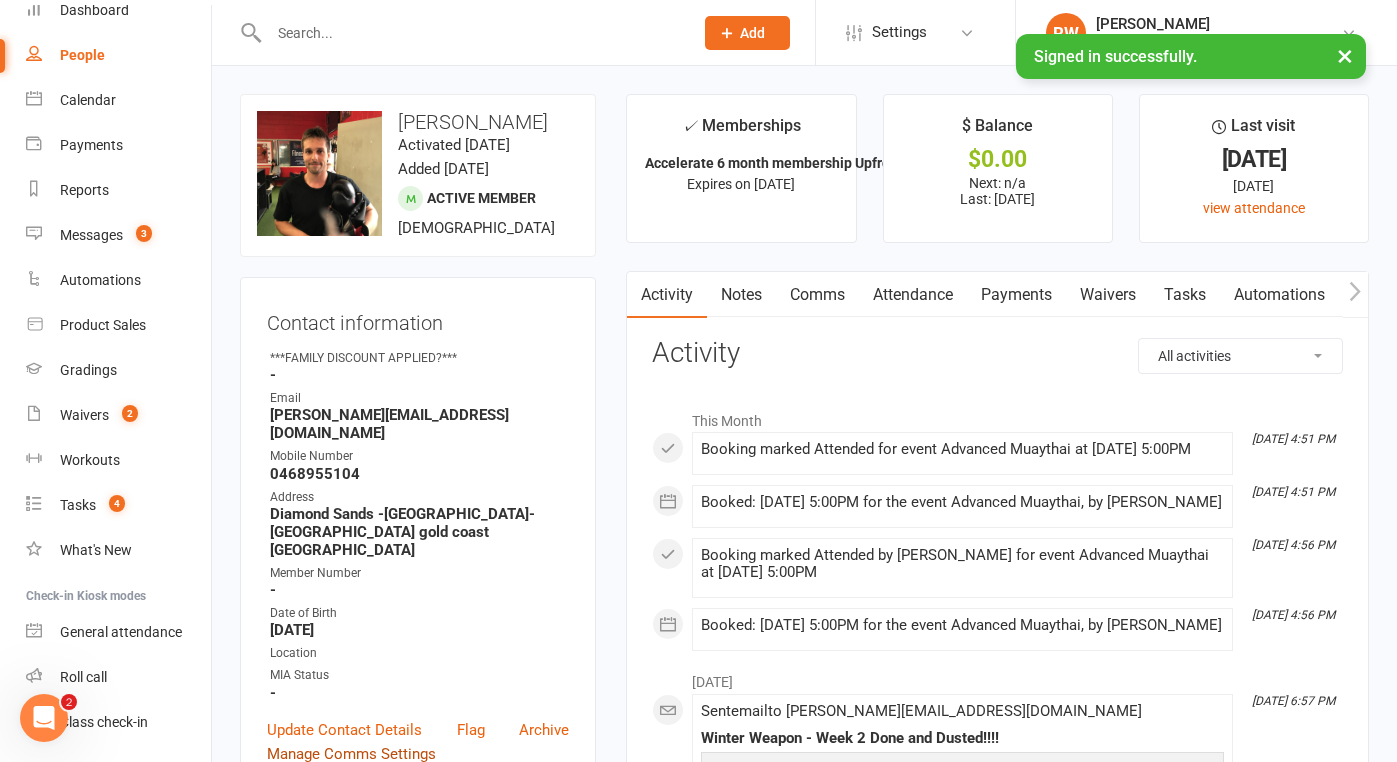 scroll, scrollTop: 0, scrollLeft: 0, axis: both 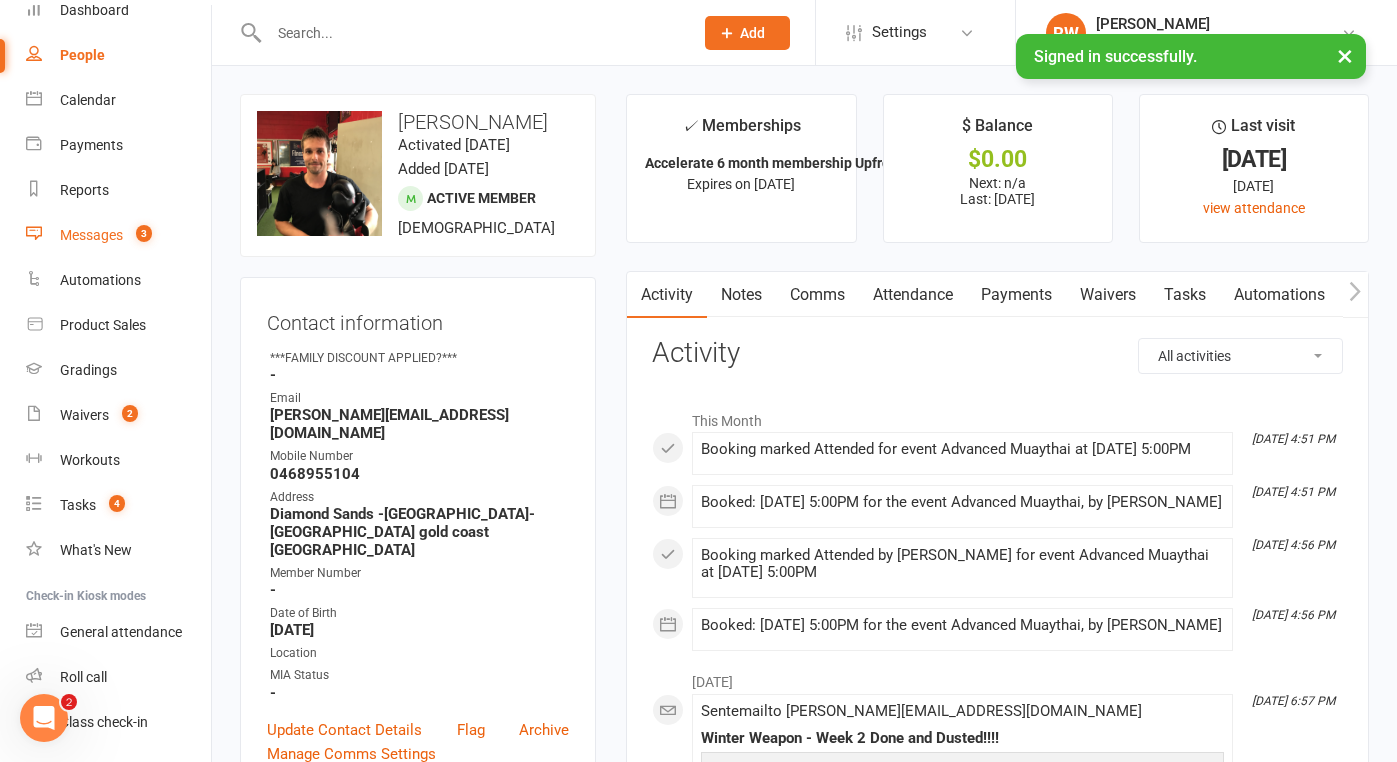 click on "Messages" at bounding box center [91, 235] 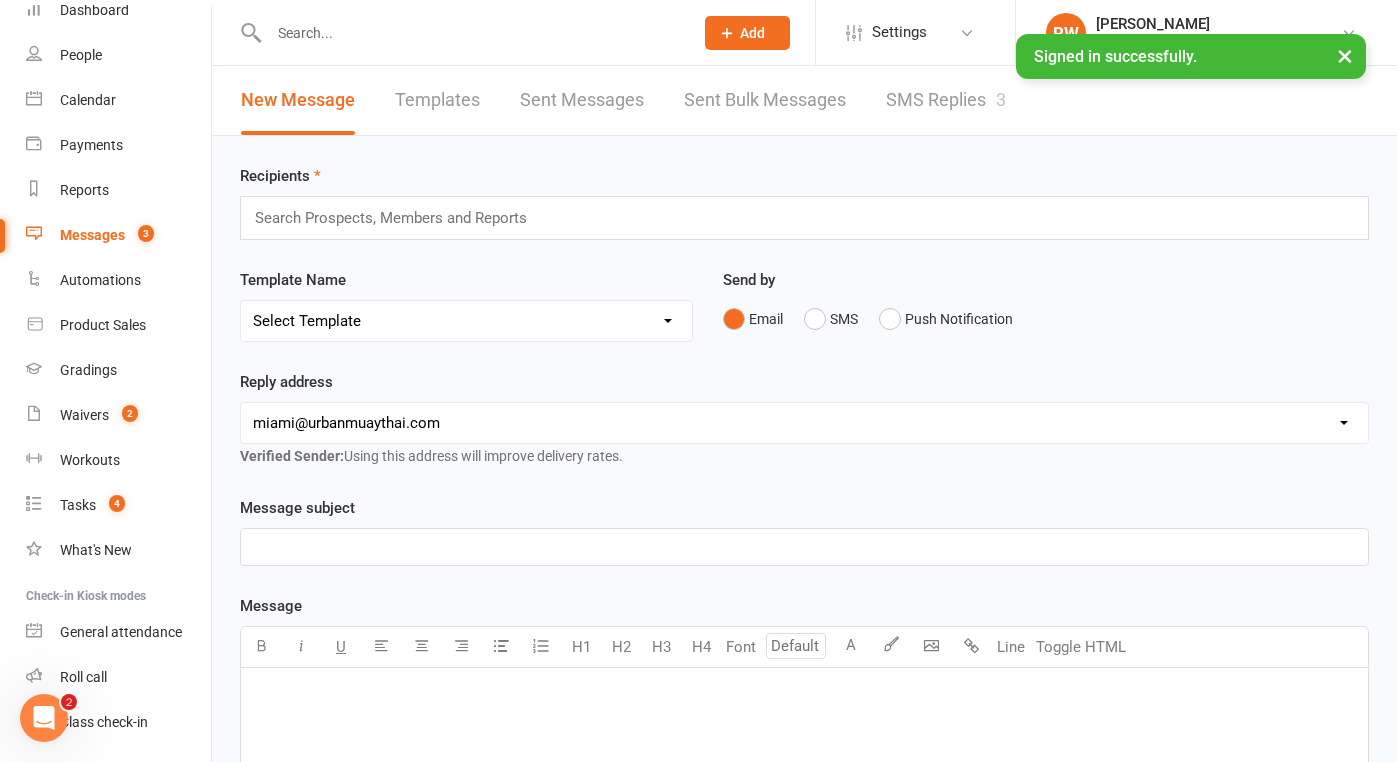click on "SMS Replies  3" at bounding box center (946, 100) 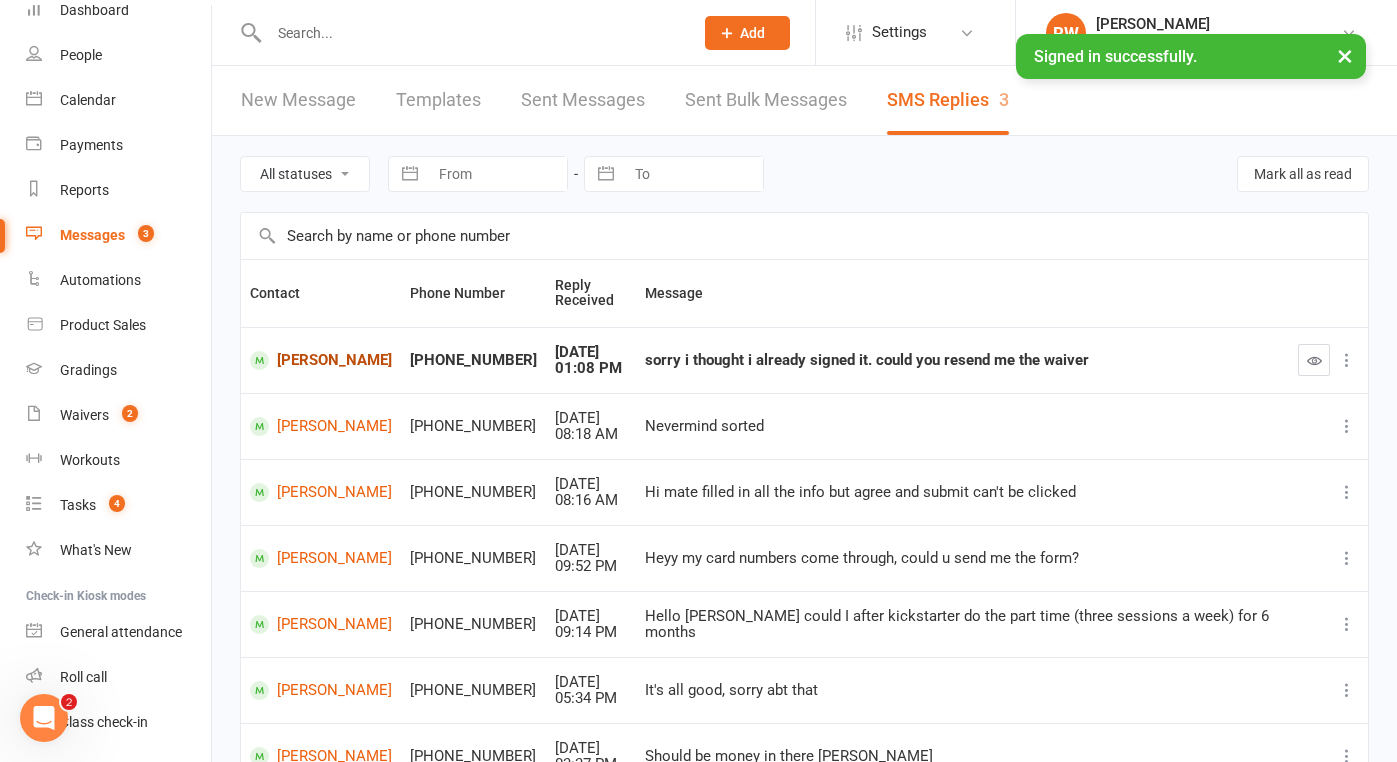 click on "[PERSON_NAME]" at bounding box center [321, 360] 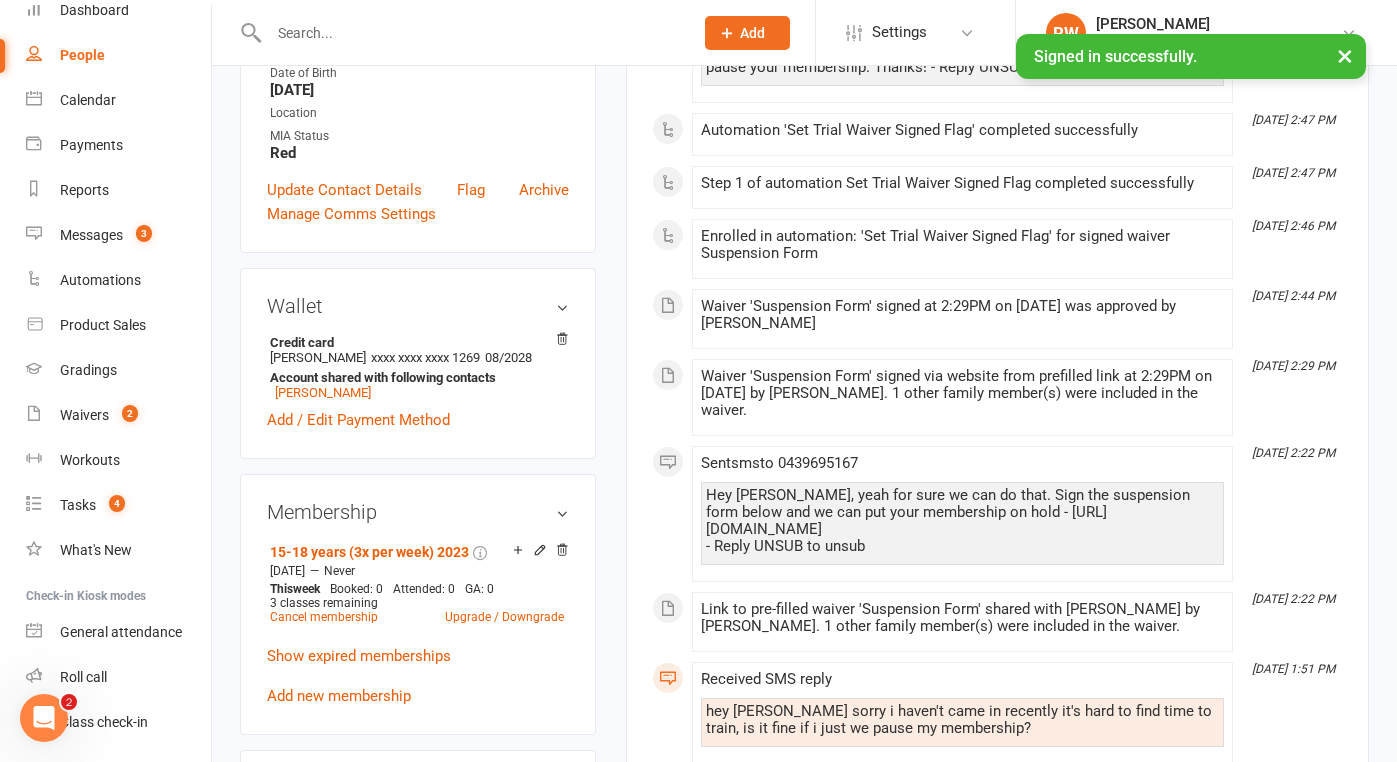 scroll, scrollTop: 523, scrollLeft: 0, axis: vertical 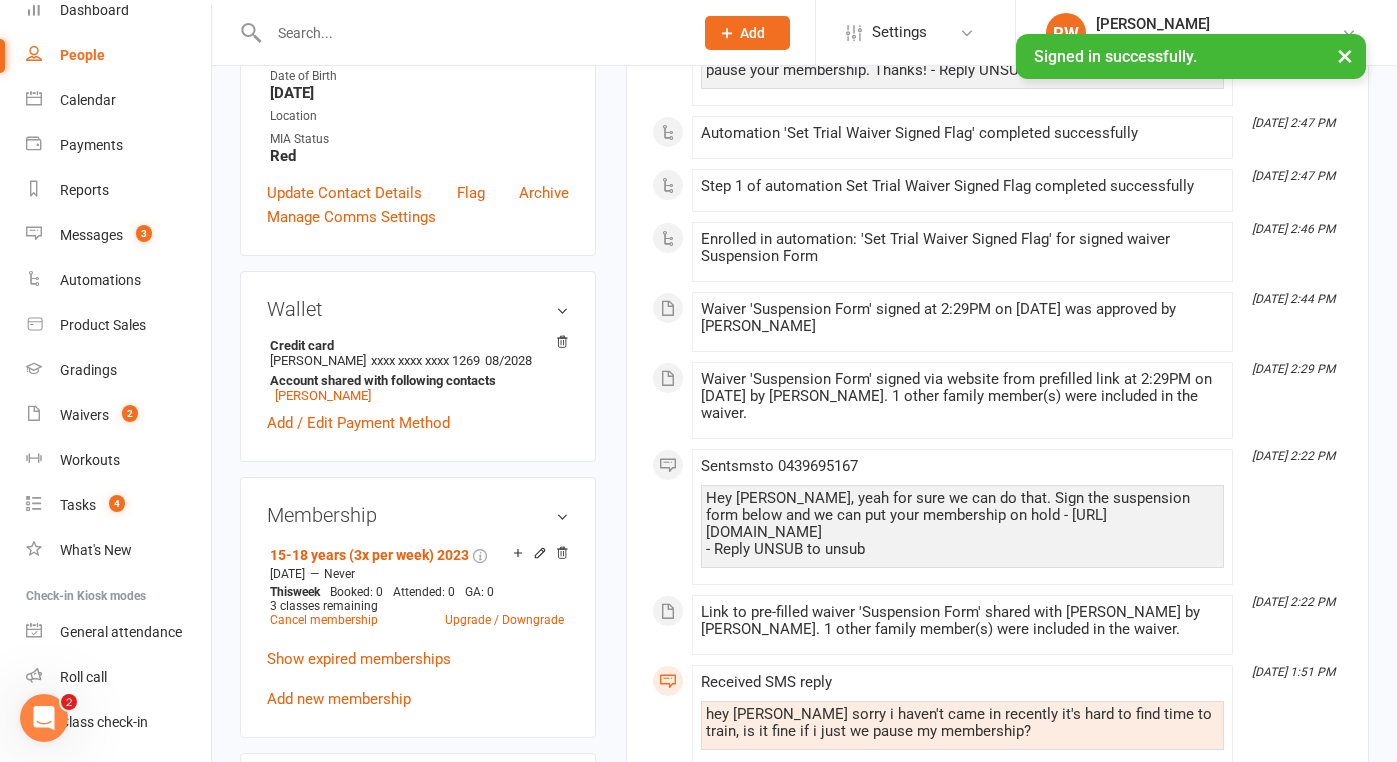 click on "Waiver 'Suspension Form' signed at 2:29PM on [DATE] was approved by [PERSON_NAME]" at bounding box center (962, 318) 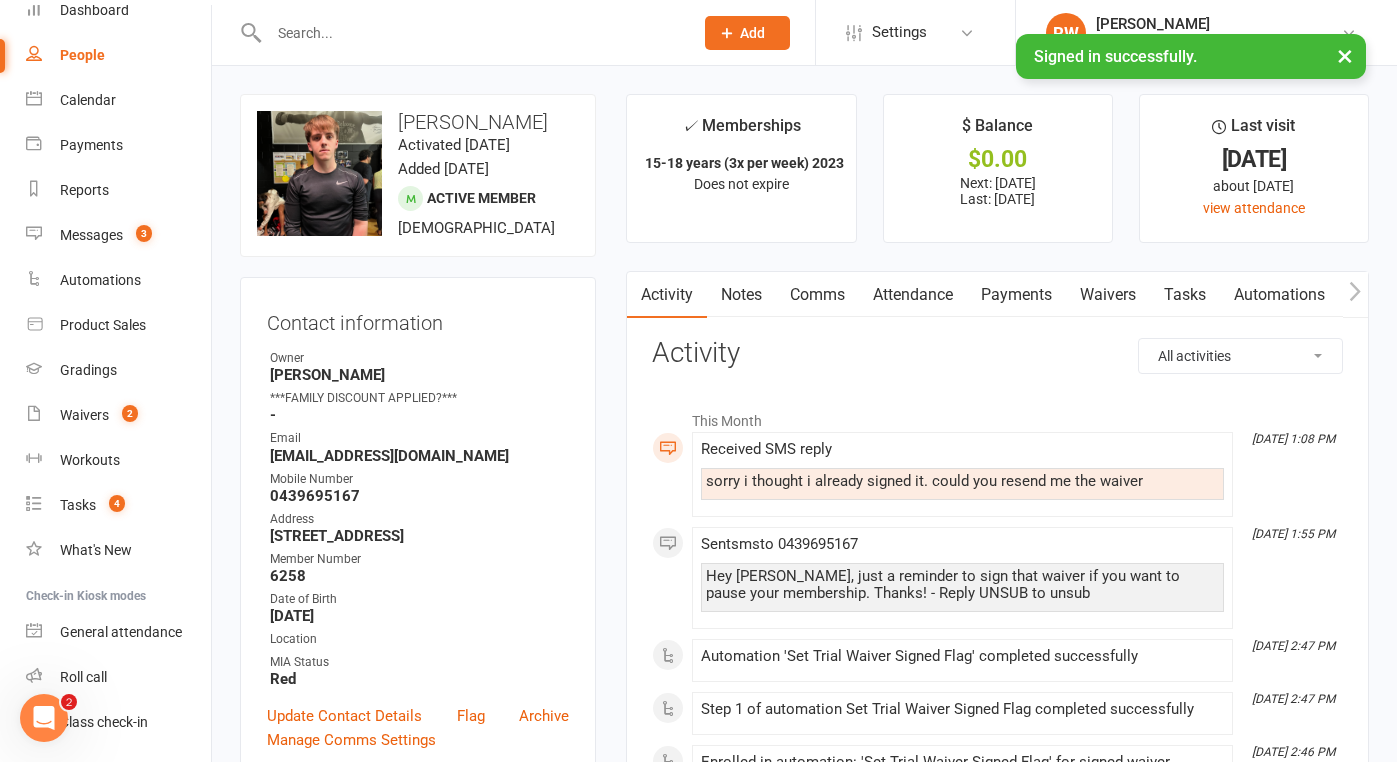 scroll, scrollTop: 0, scrollLeft: 0, axis: both 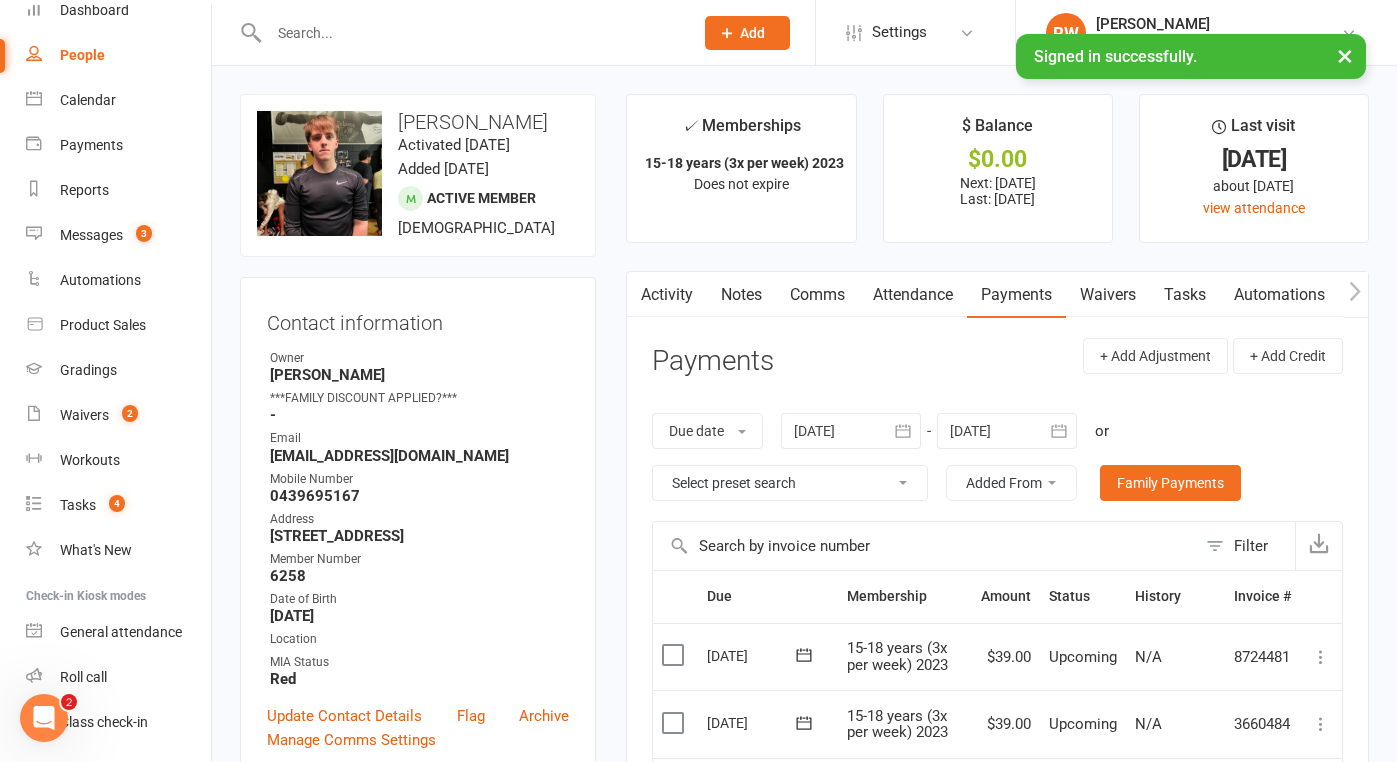 click on "Waivers" at bounding box center [1108, 295] 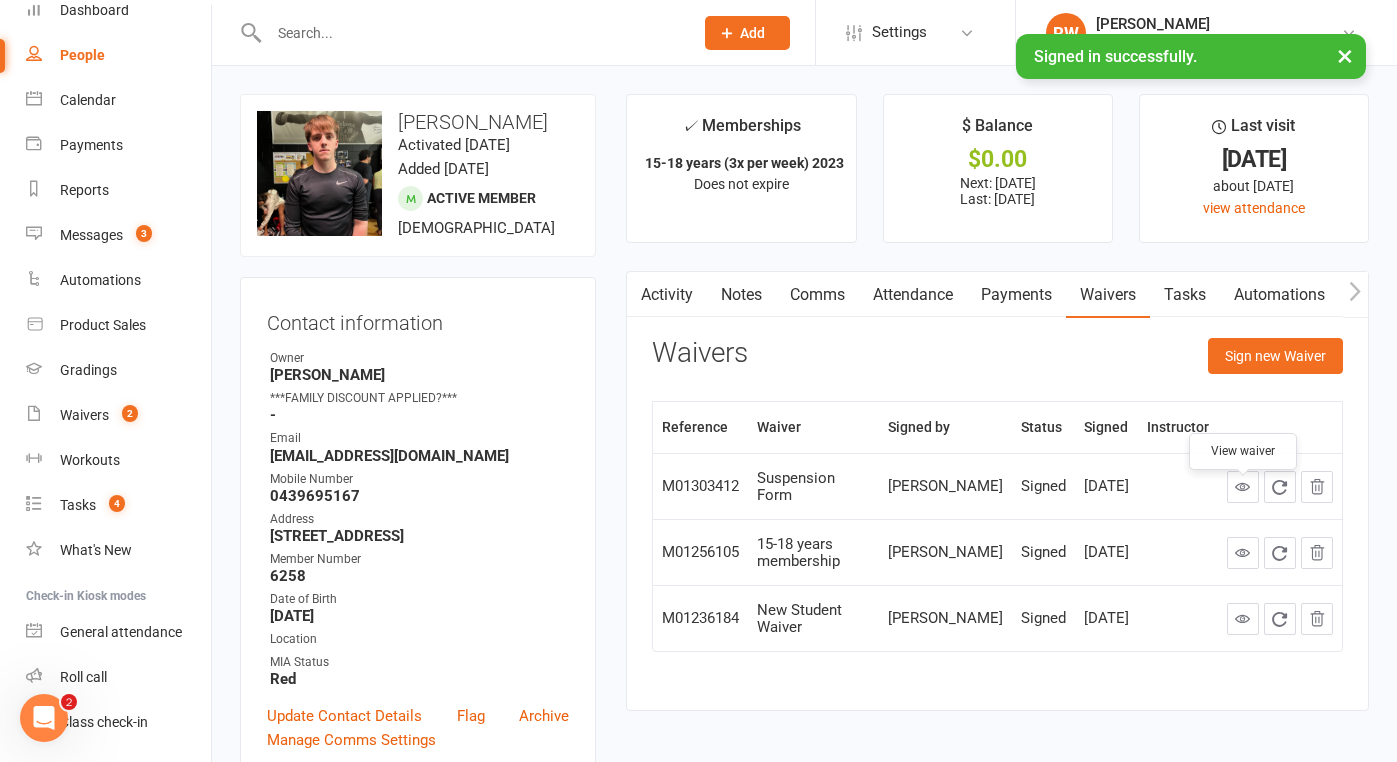 click 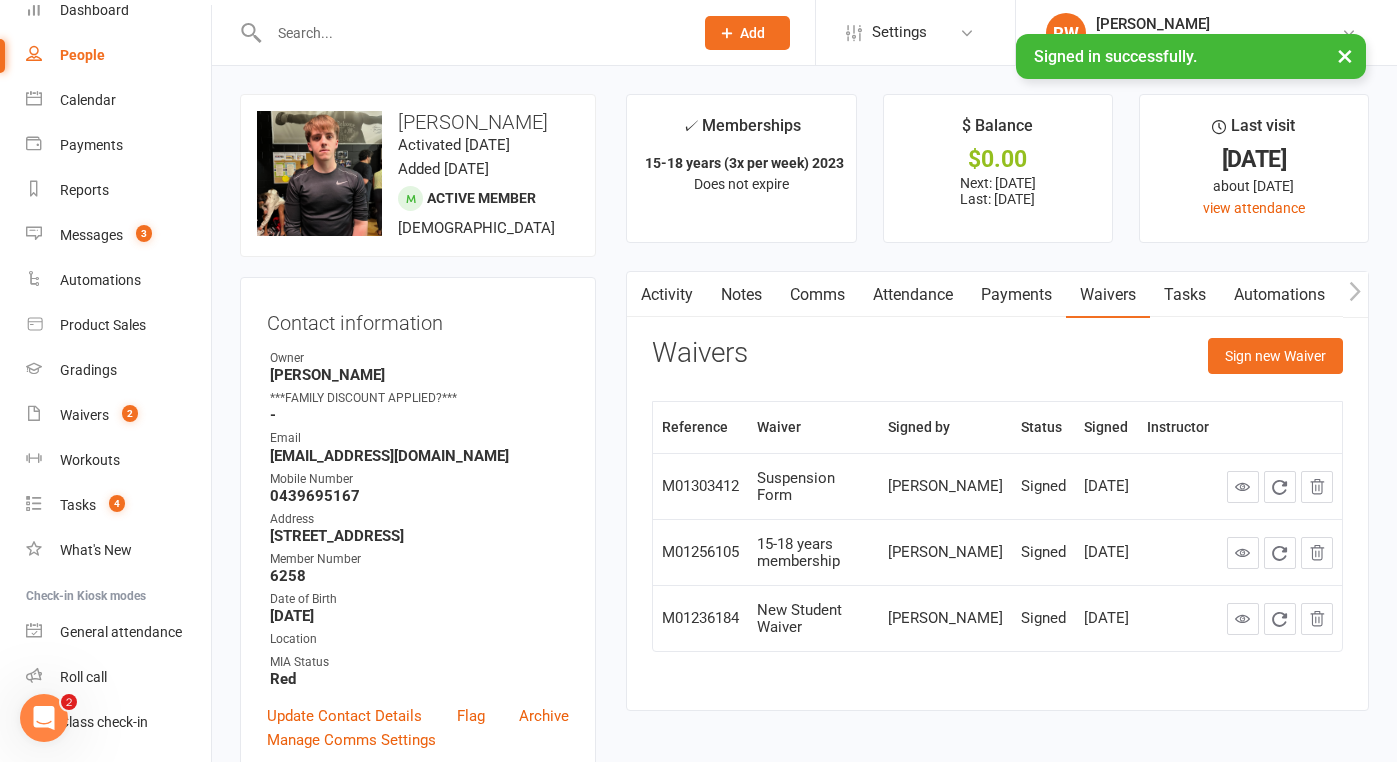 click on "Payments" at bounding box center [1016, 295] 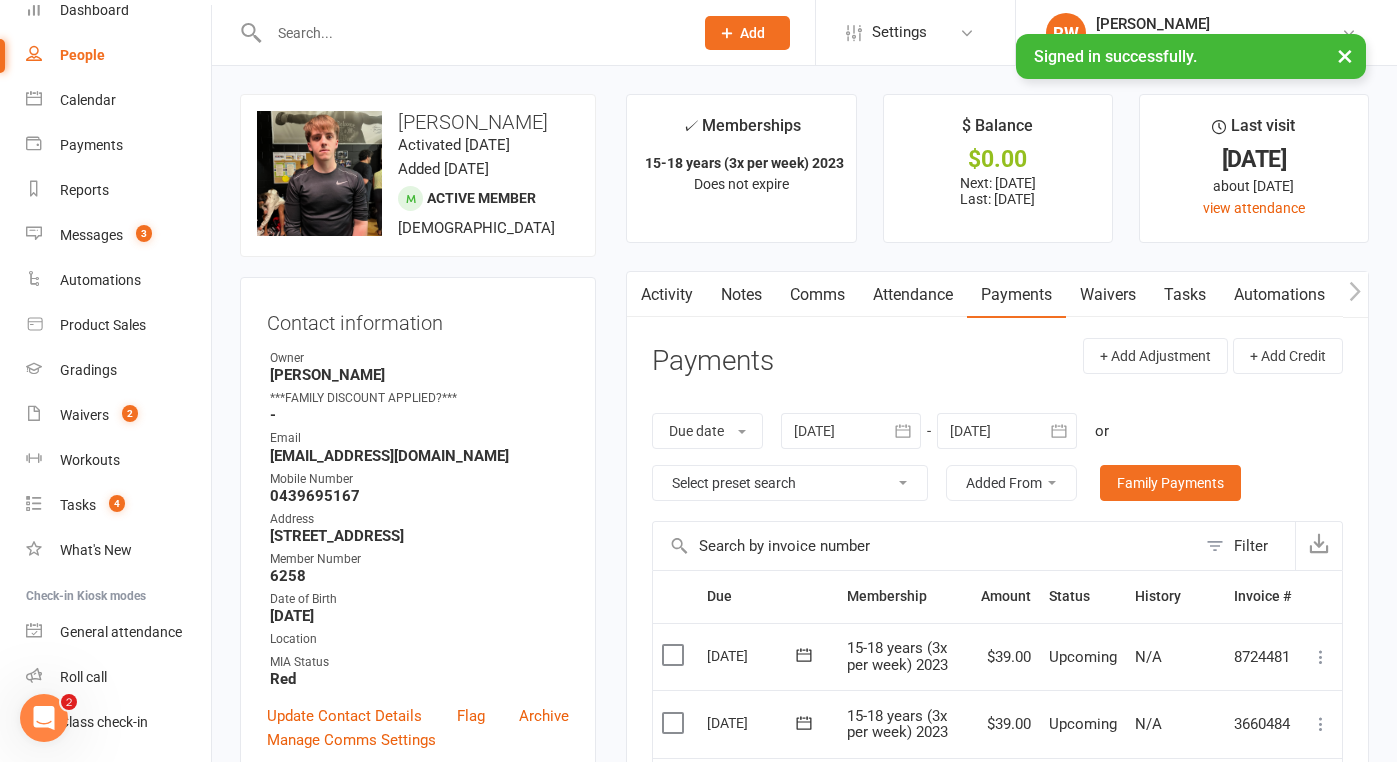 scroll, scrollTop: 0, scrollLeft: 0, axis: both 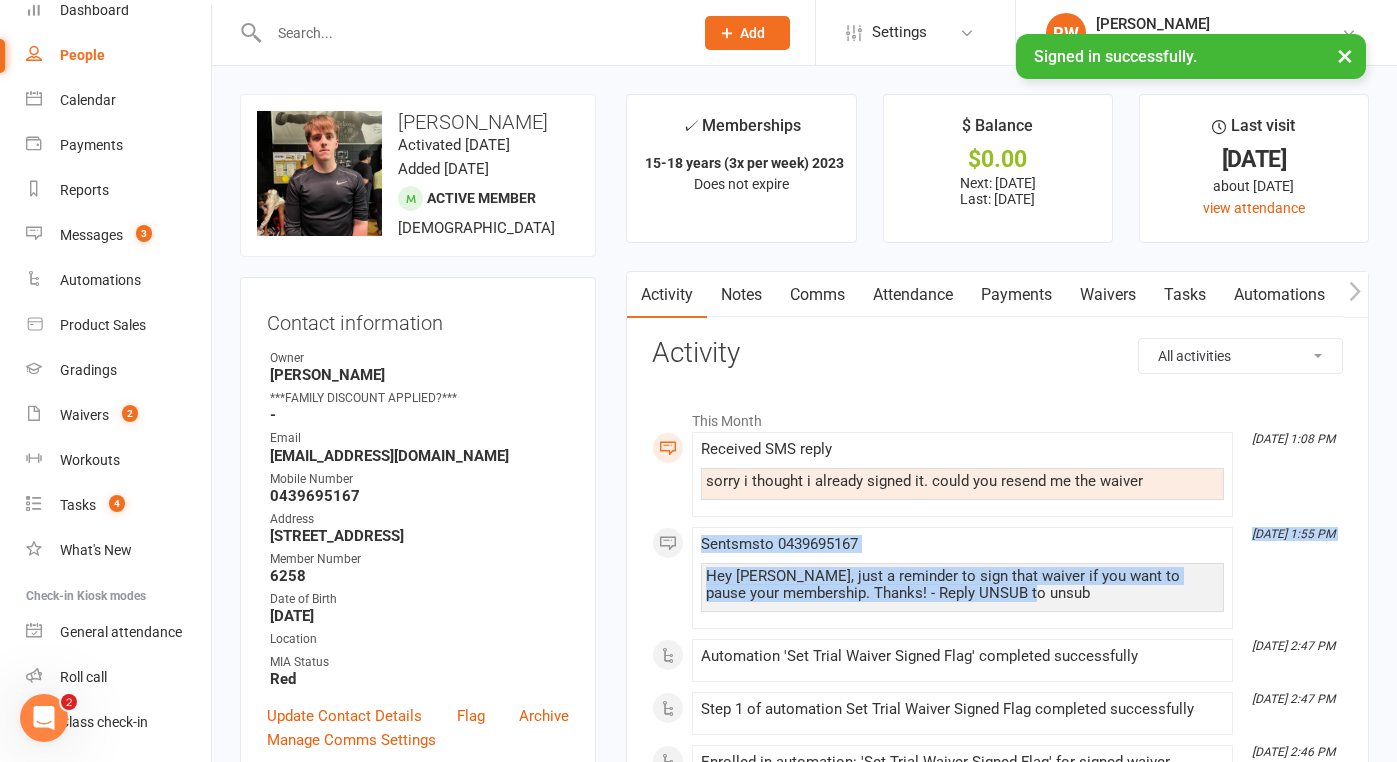 drag, startPoint x: 1159, startPoint y: 618, endPoint x: 729, endPoint y: 542, distance: 436.66464 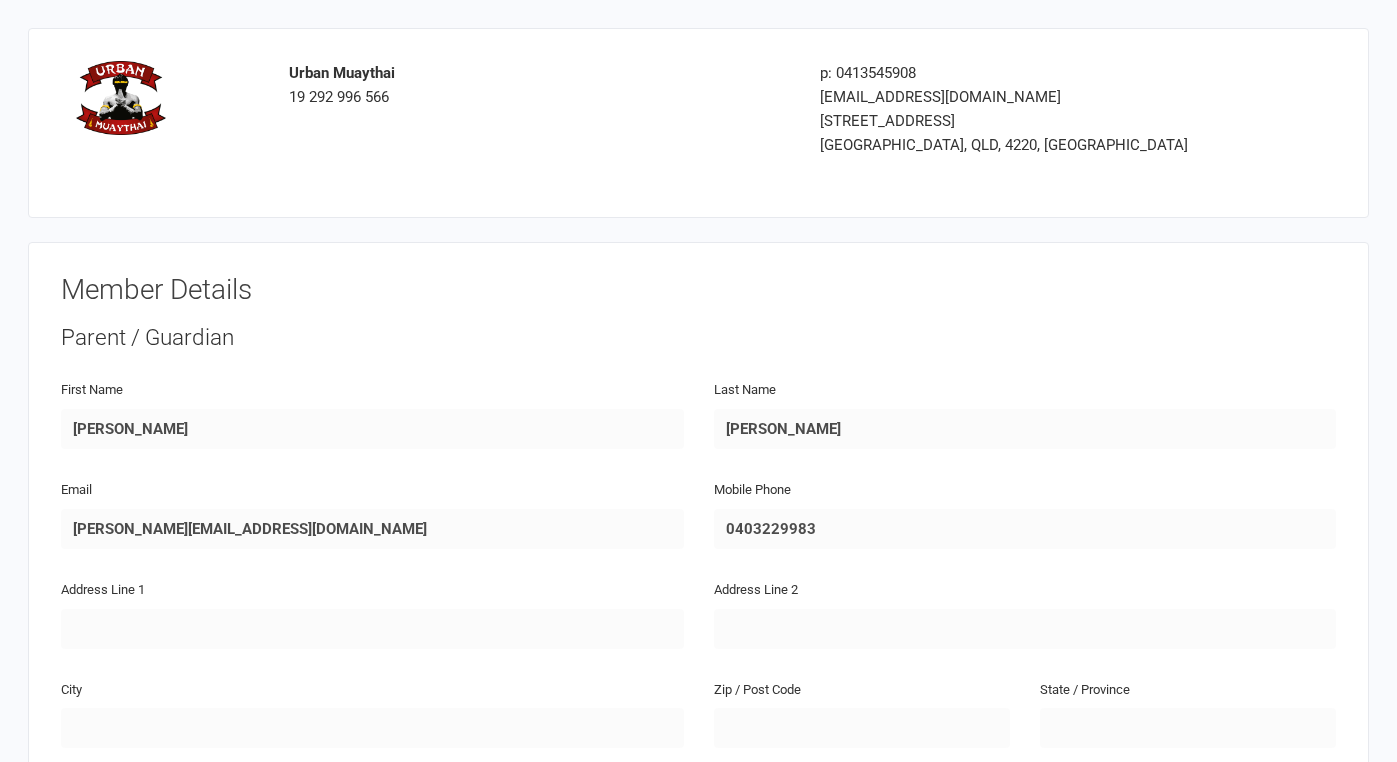 scroll, scrollTop: 0, scrollLeft: 0, axis: both 